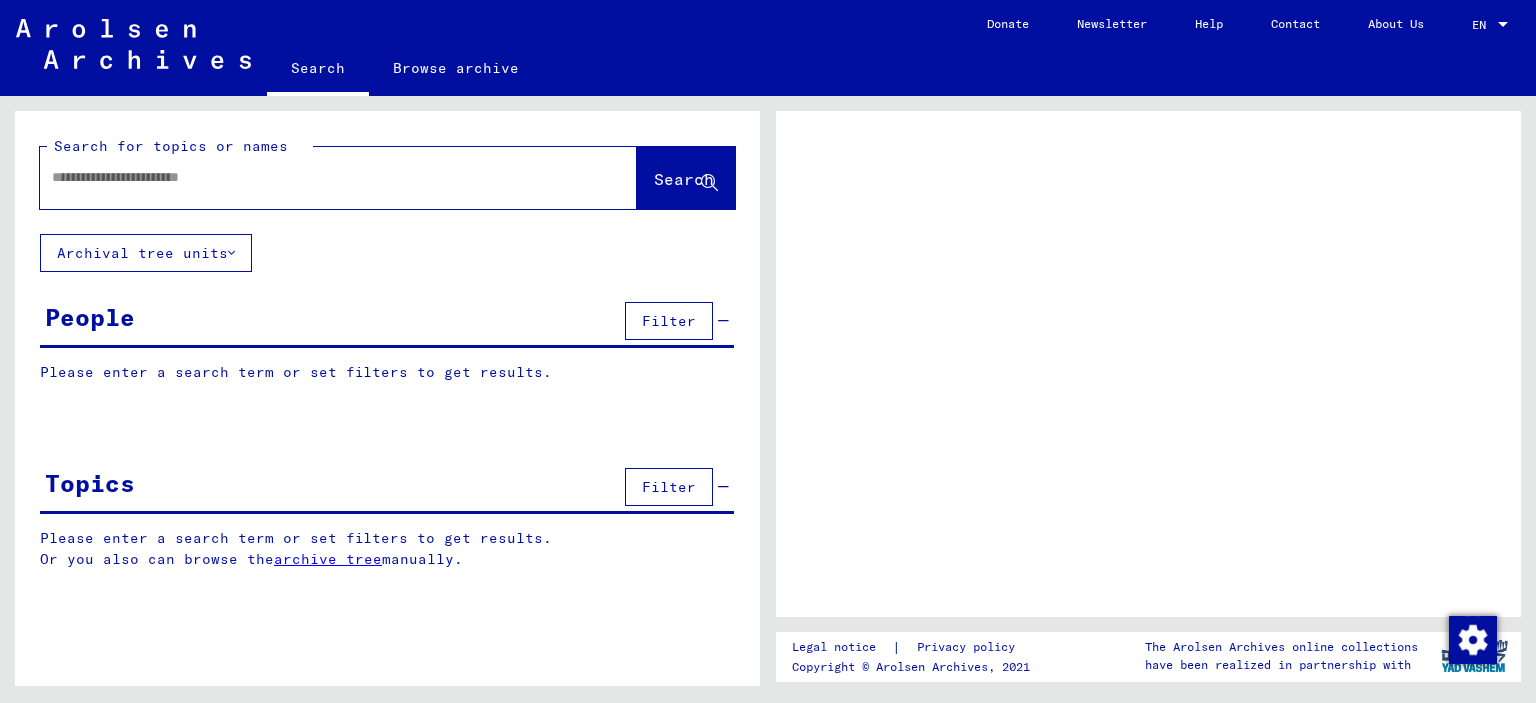 scroll, scrollTop: 0, scrollLeft: 0, axis: both 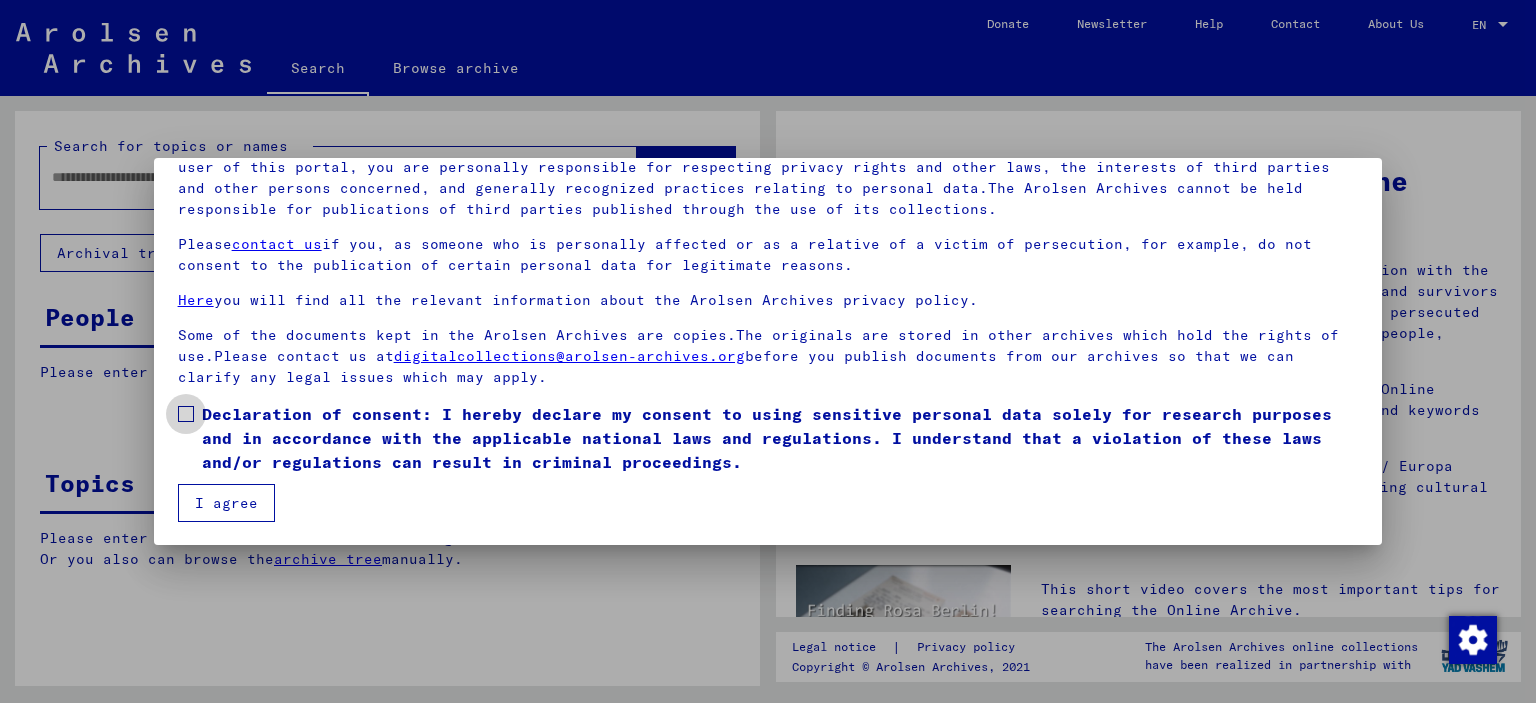 click at bounding box center [186, 414] 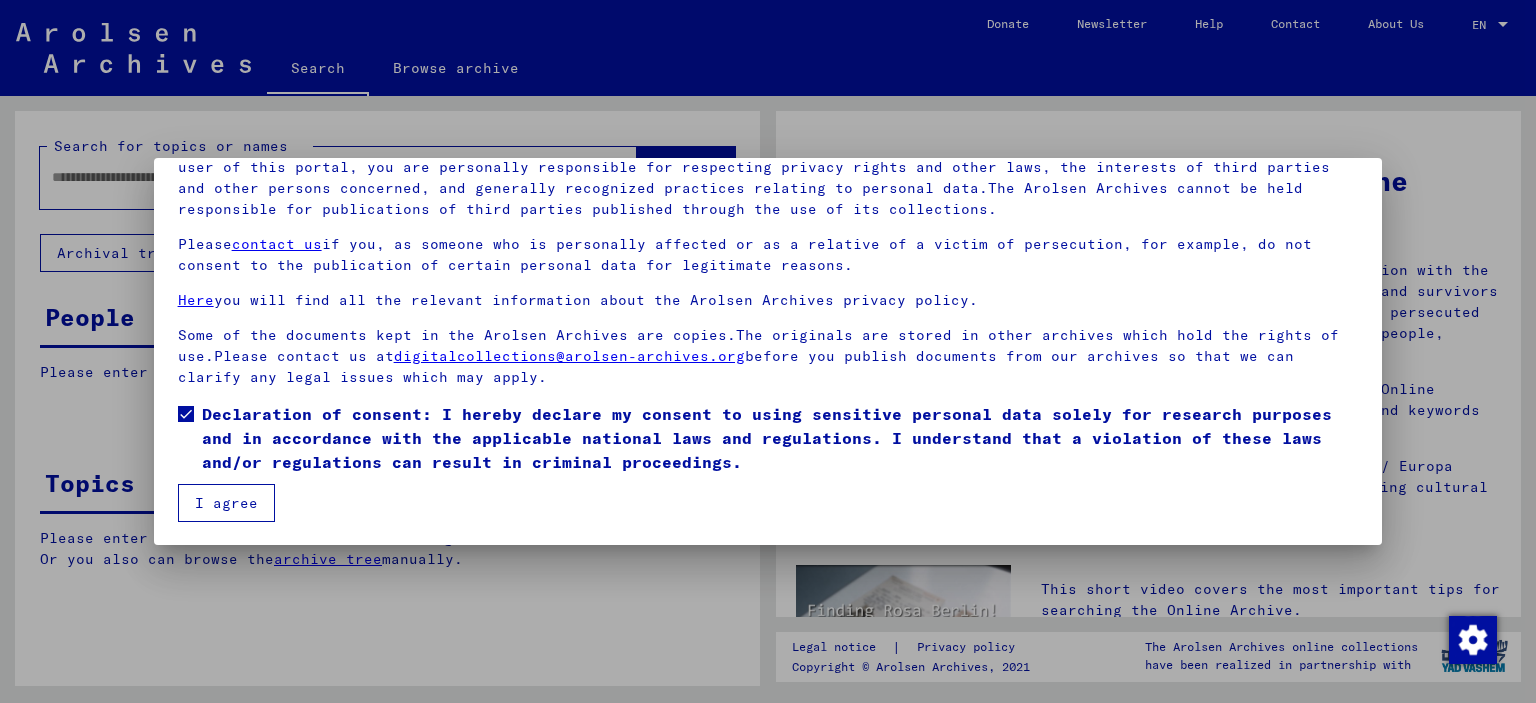 click on "I agree" at bounding box center [226, 503] 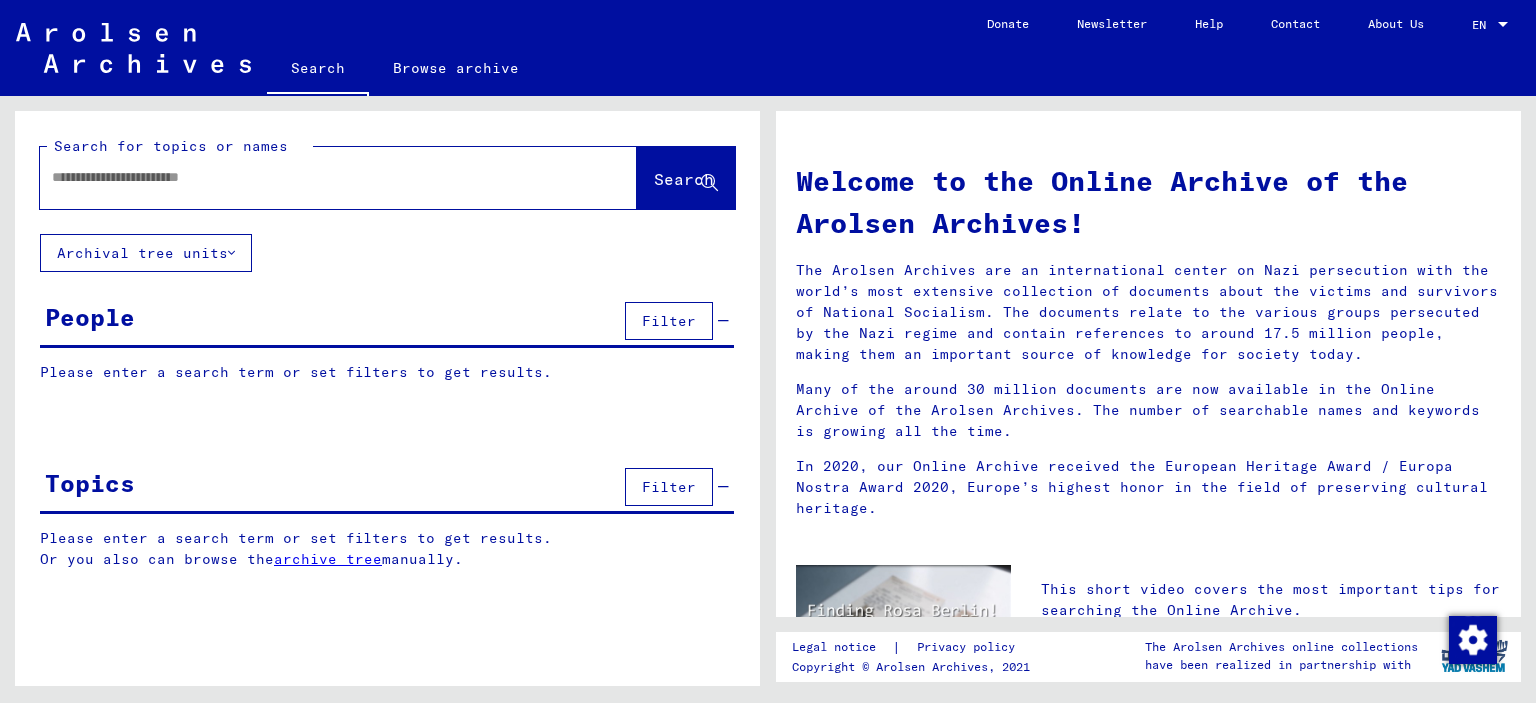 click 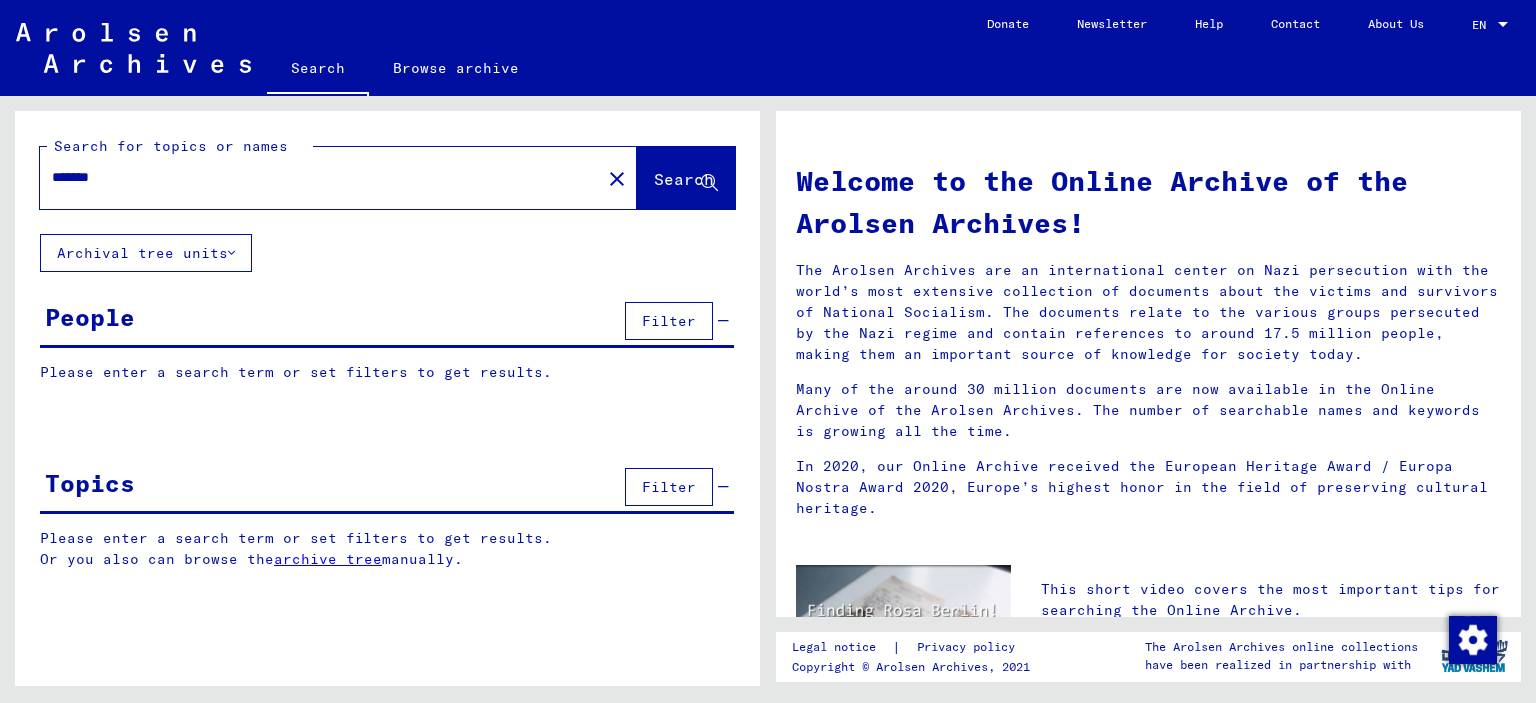 type on "*******" 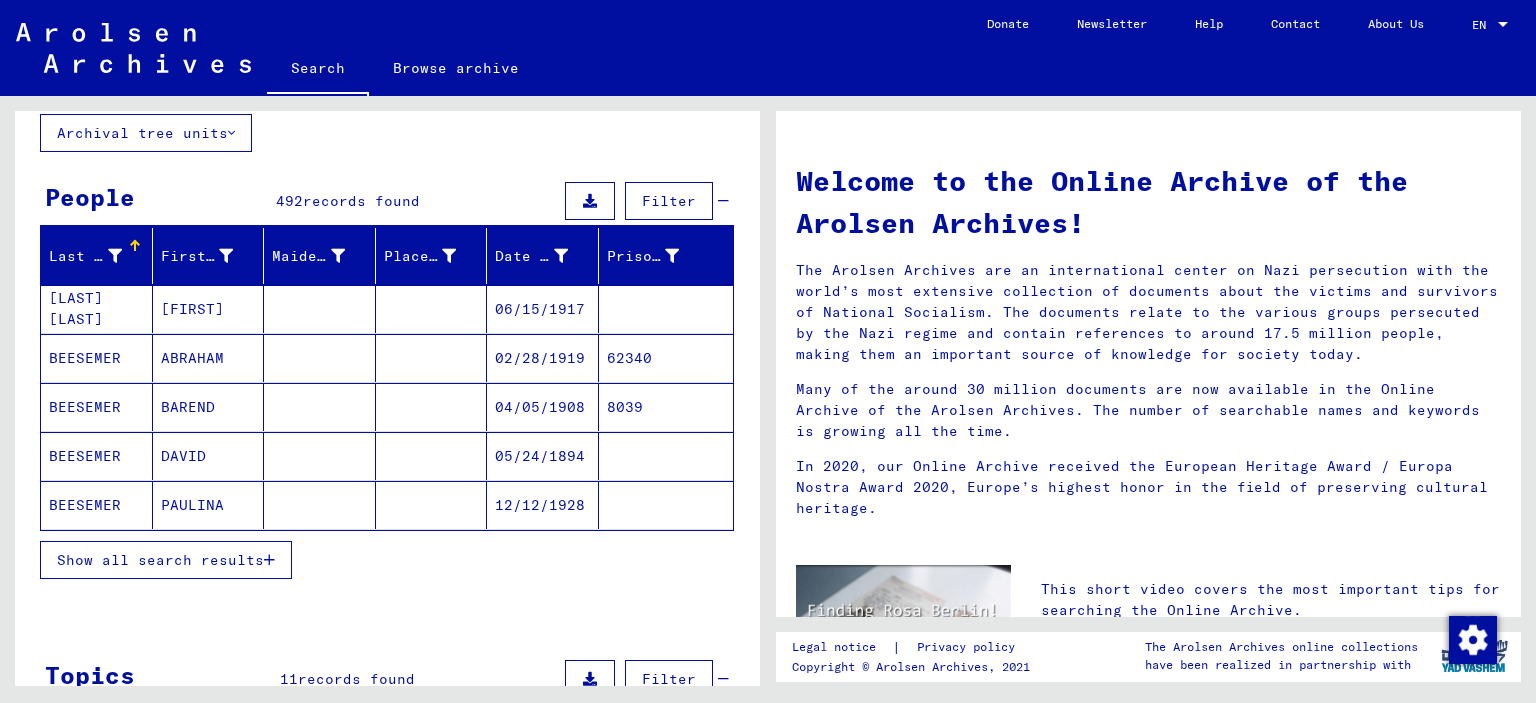 scroll, scrollTop: 122, scrollLeft: 0, axis: vertical 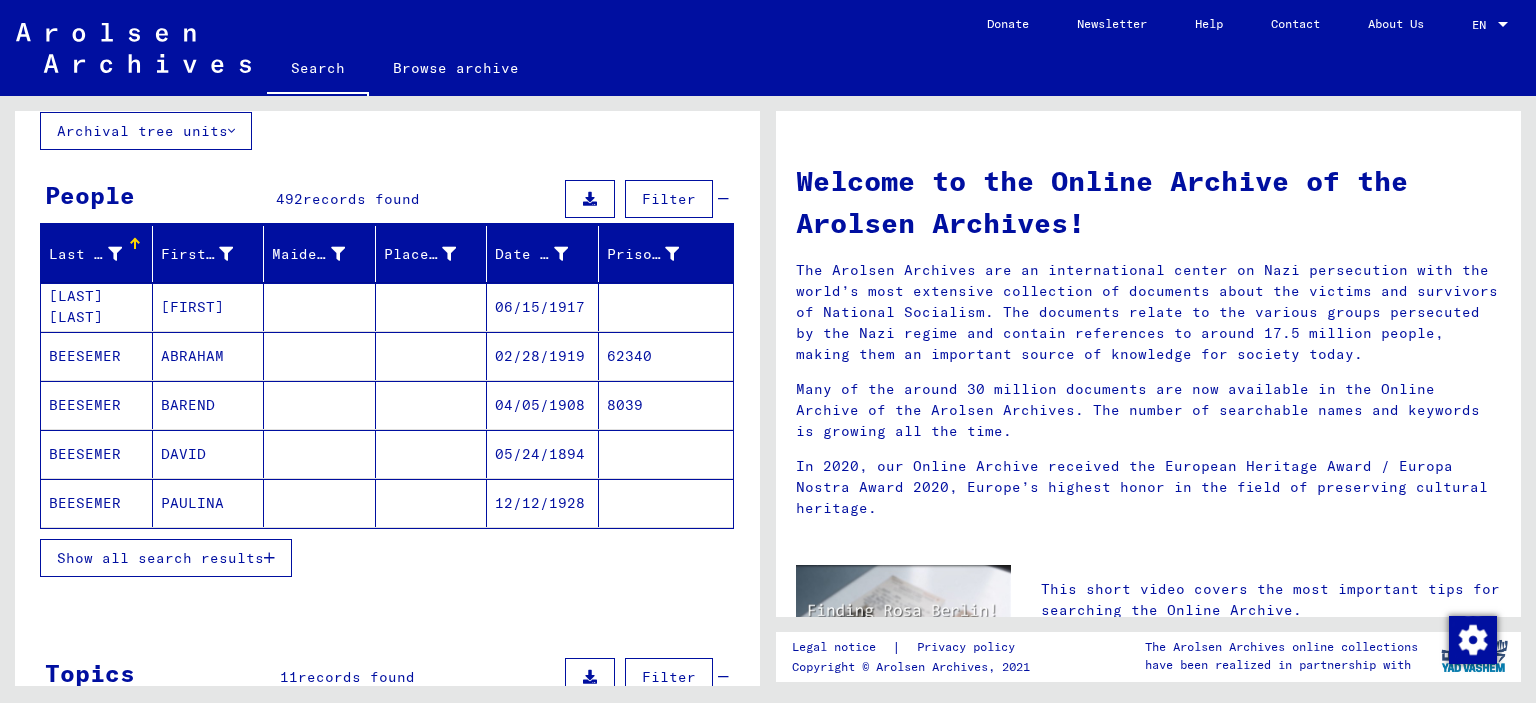 click on "Show all search results" at bounding box center (160, 558) 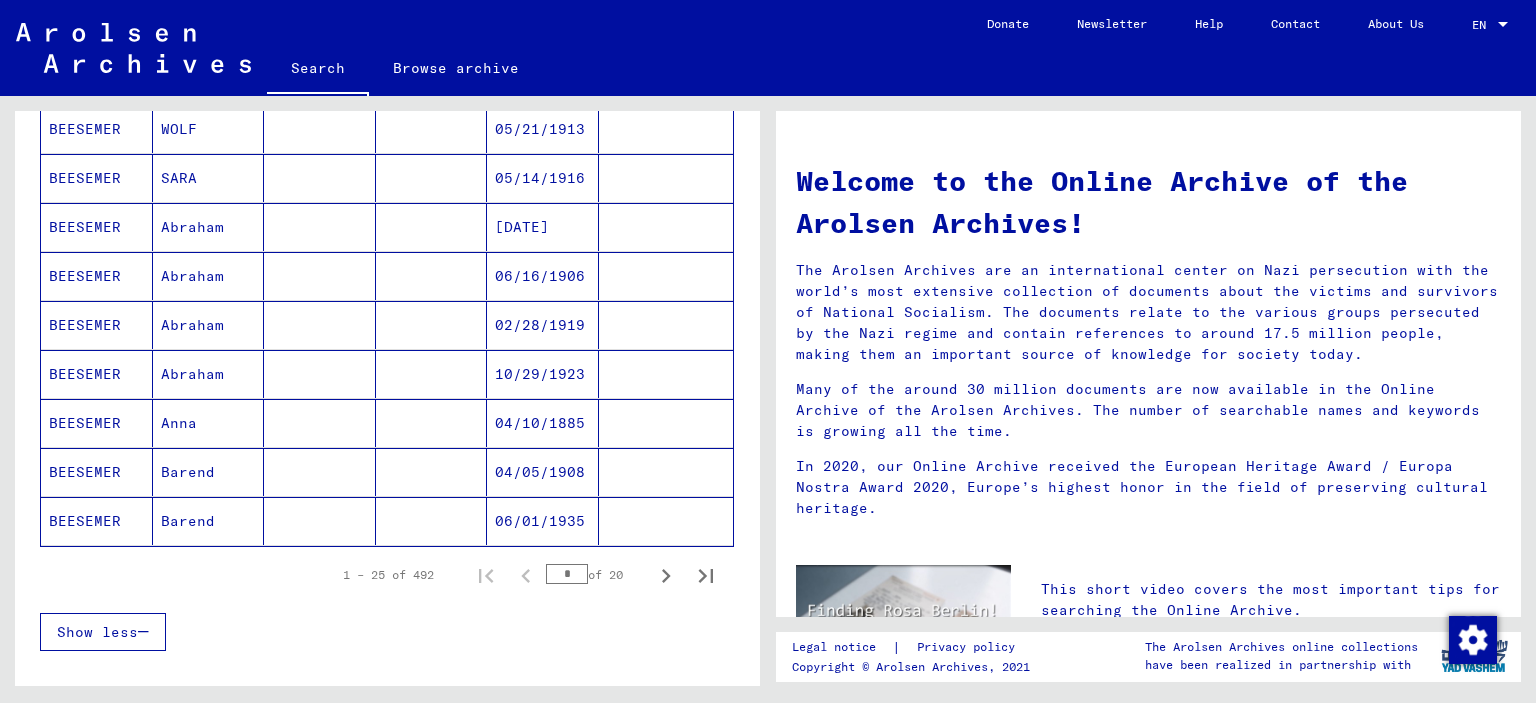 scroll, scrollTop: 1119, scrollLeft: 0, axis: vertical 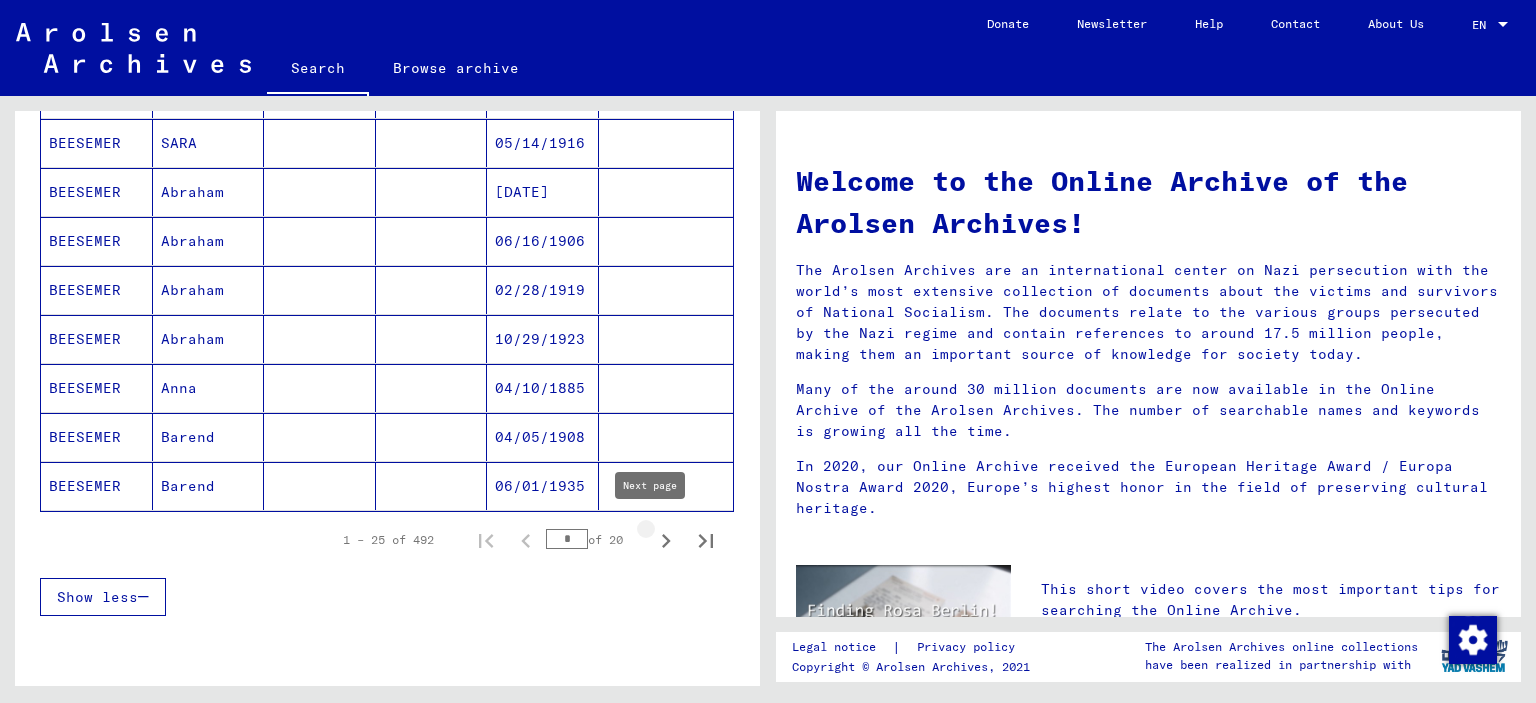 click 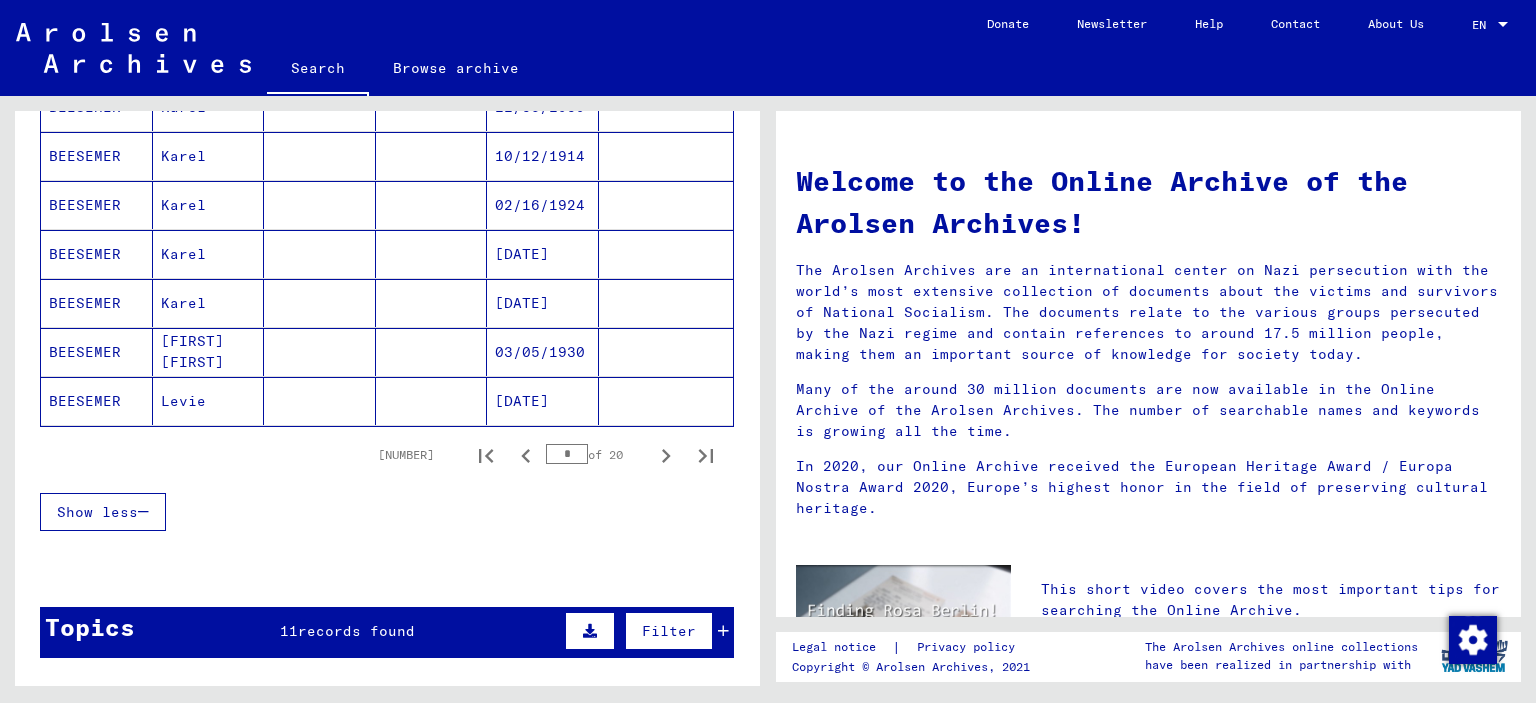 scroll, scrollTop: 1228, scrollLeft: 0, axis: vertical 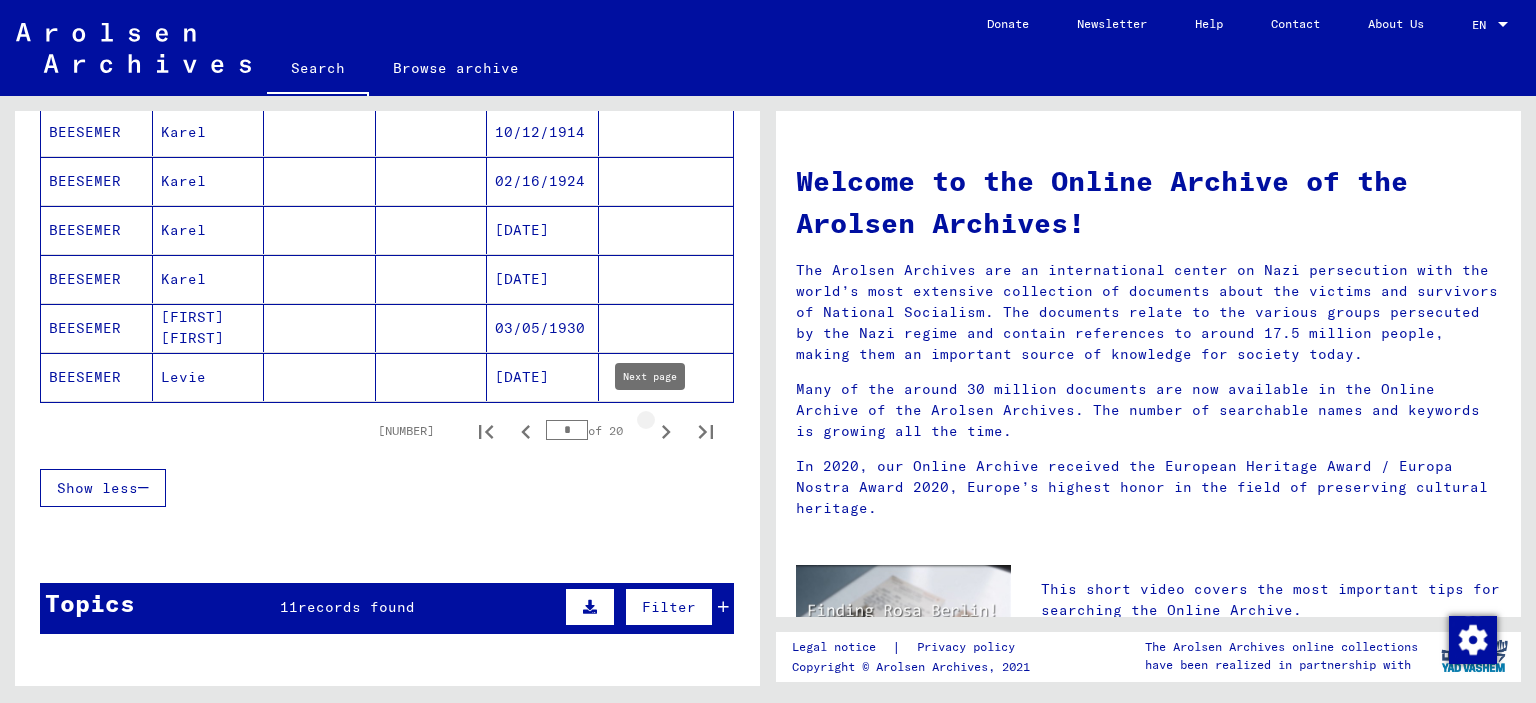 click 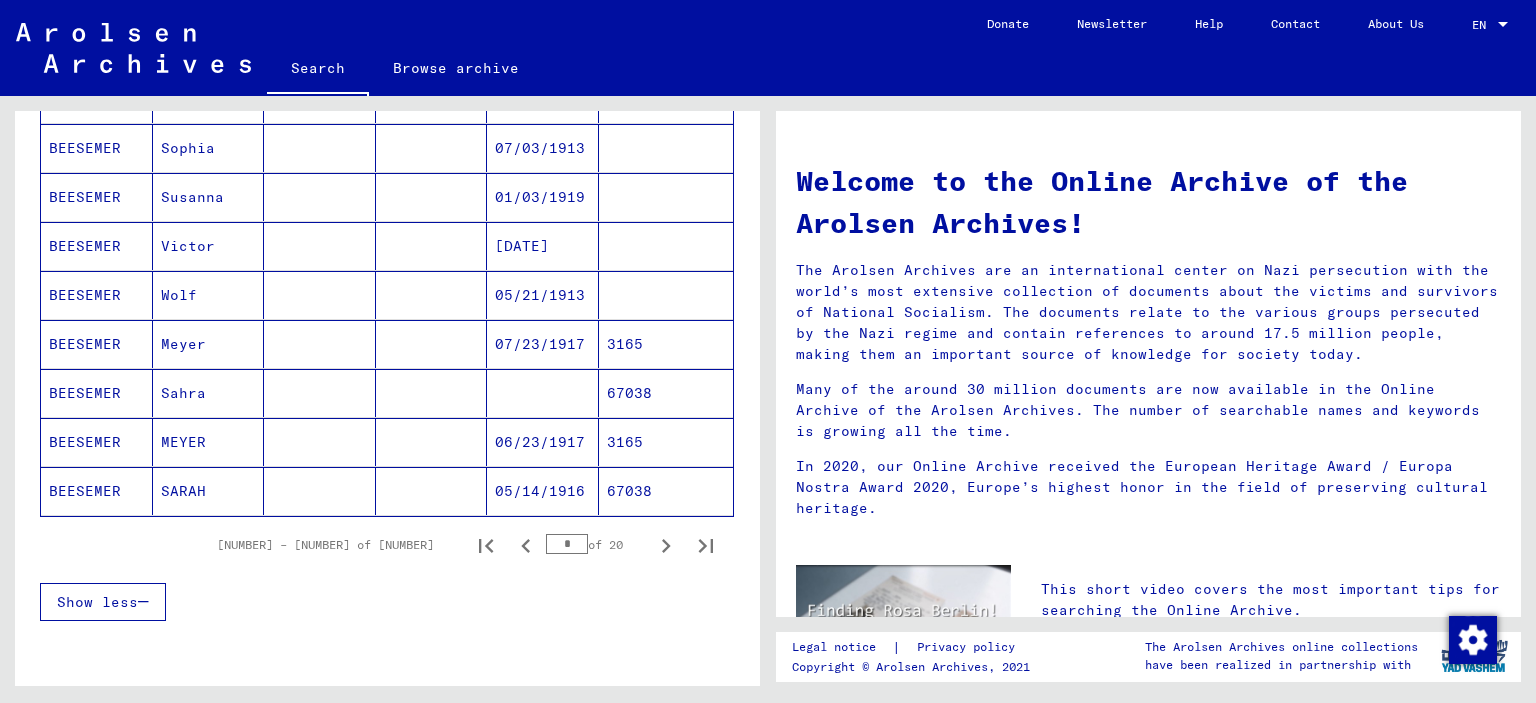 scroll, scrollTop: 1119, scrollLeft: 0, axis: vertical 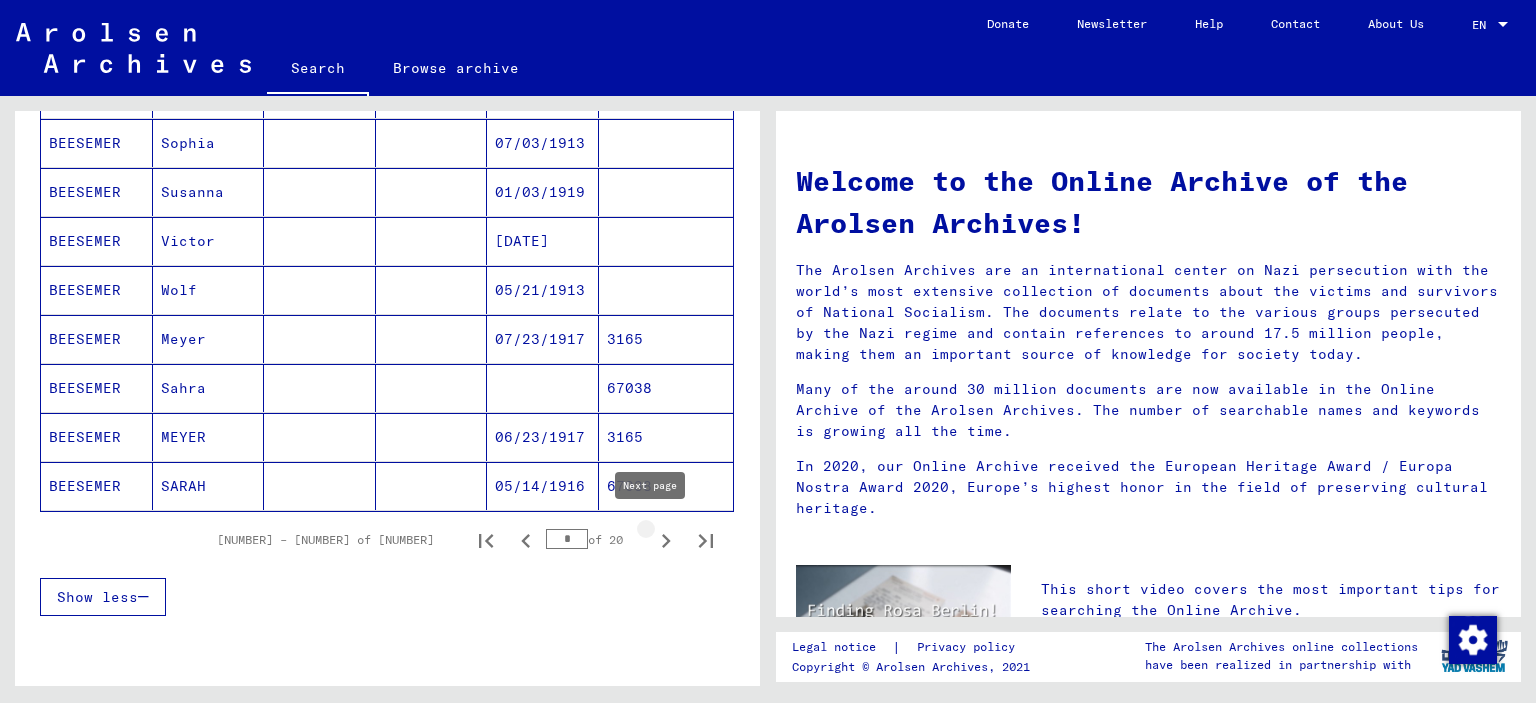 click 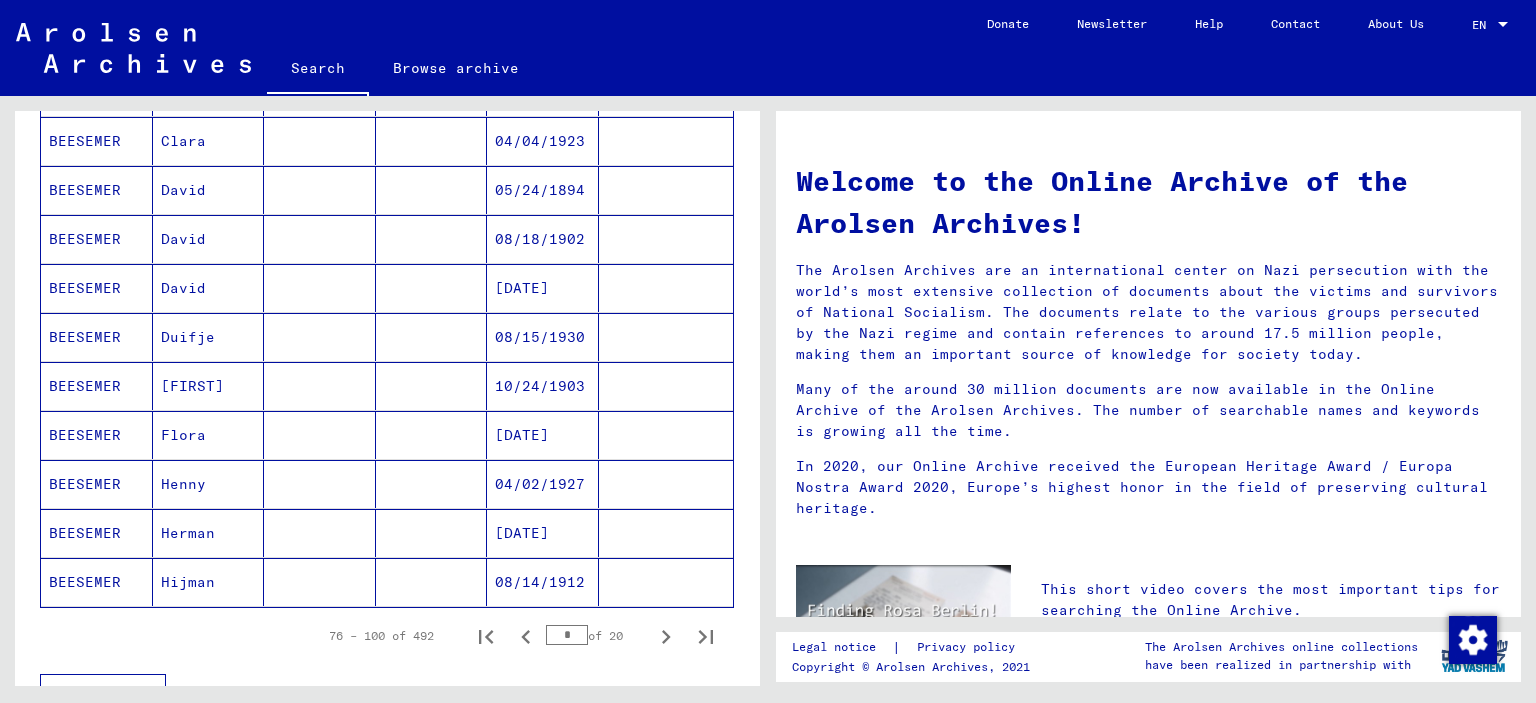 scroll, scrollTop: 1156, scrollLeft: 0, axis: vertical 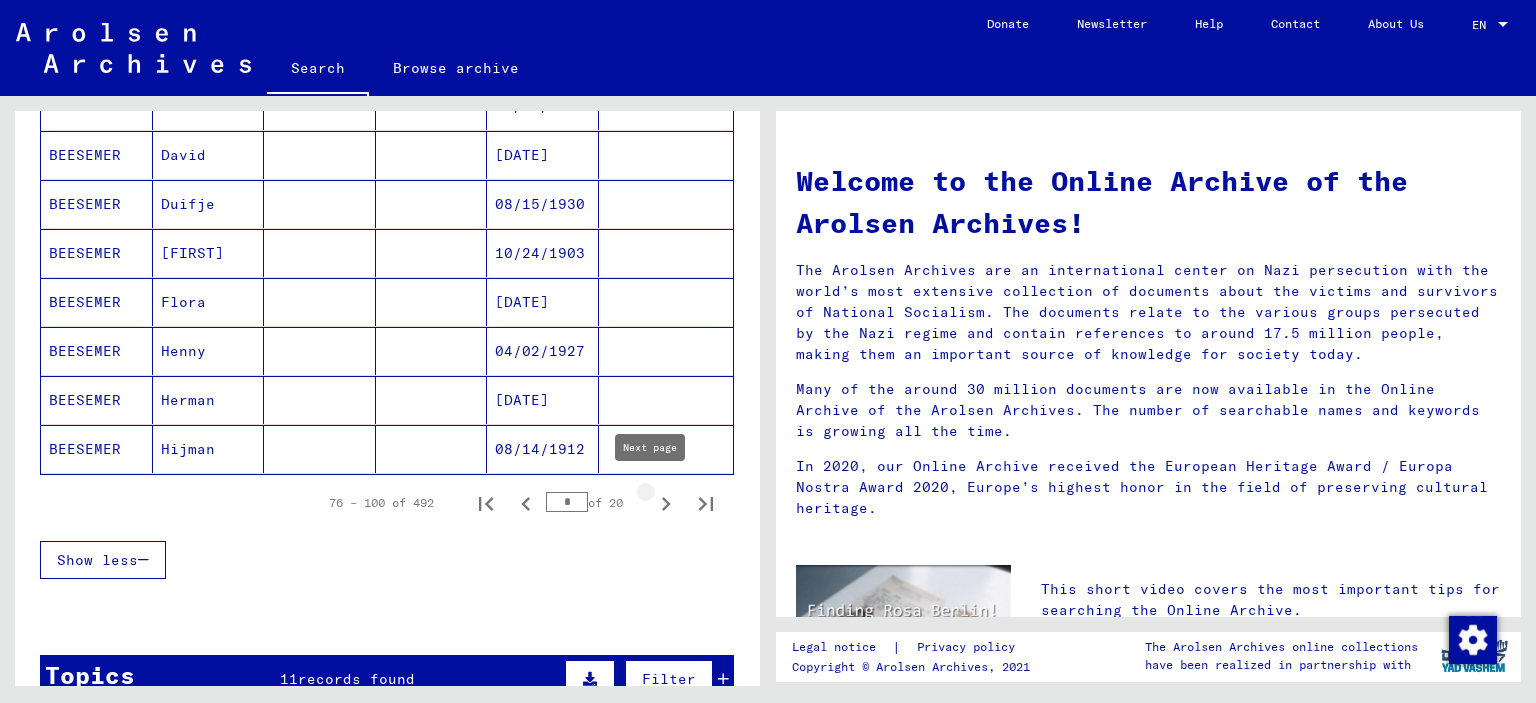 click 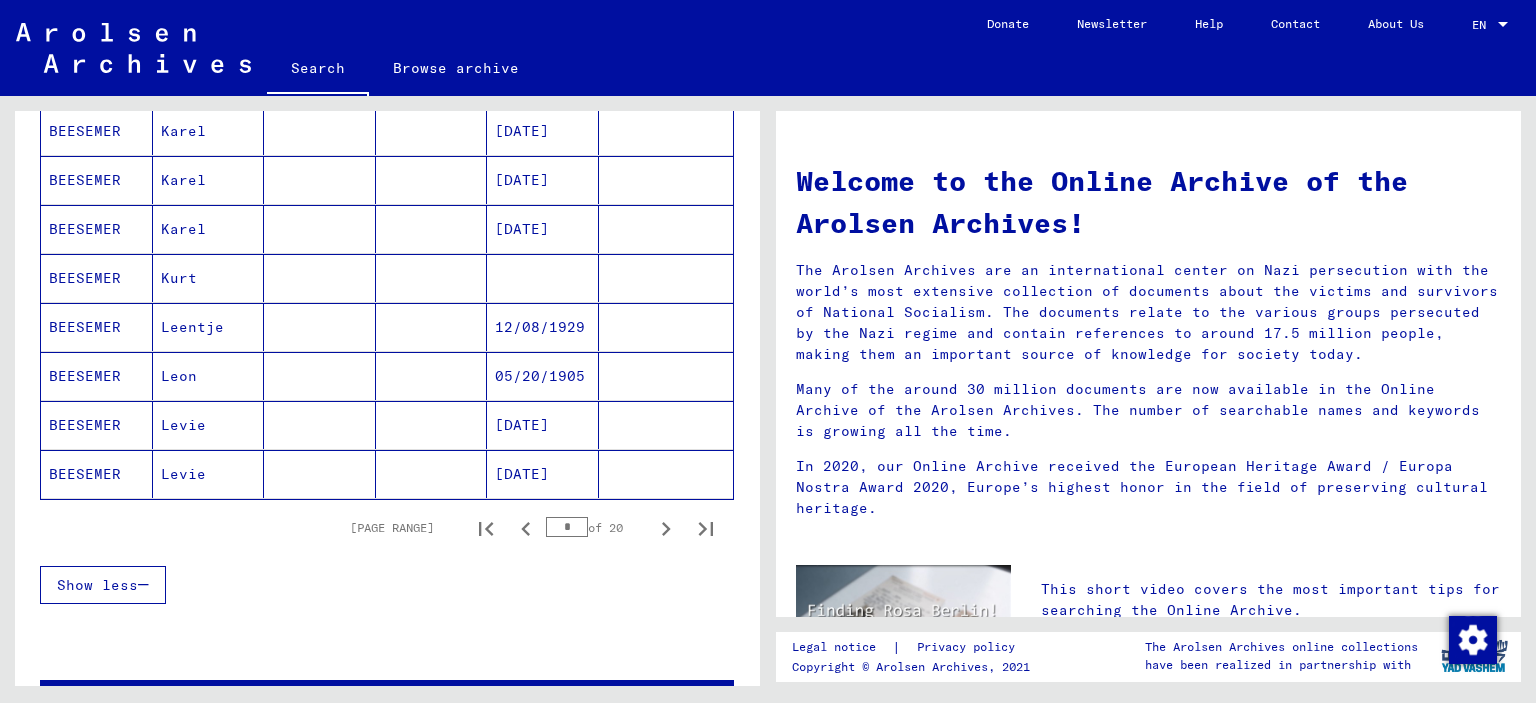 scroll, scrollTop: 1143, scrollLeft: 0, axis: vertical 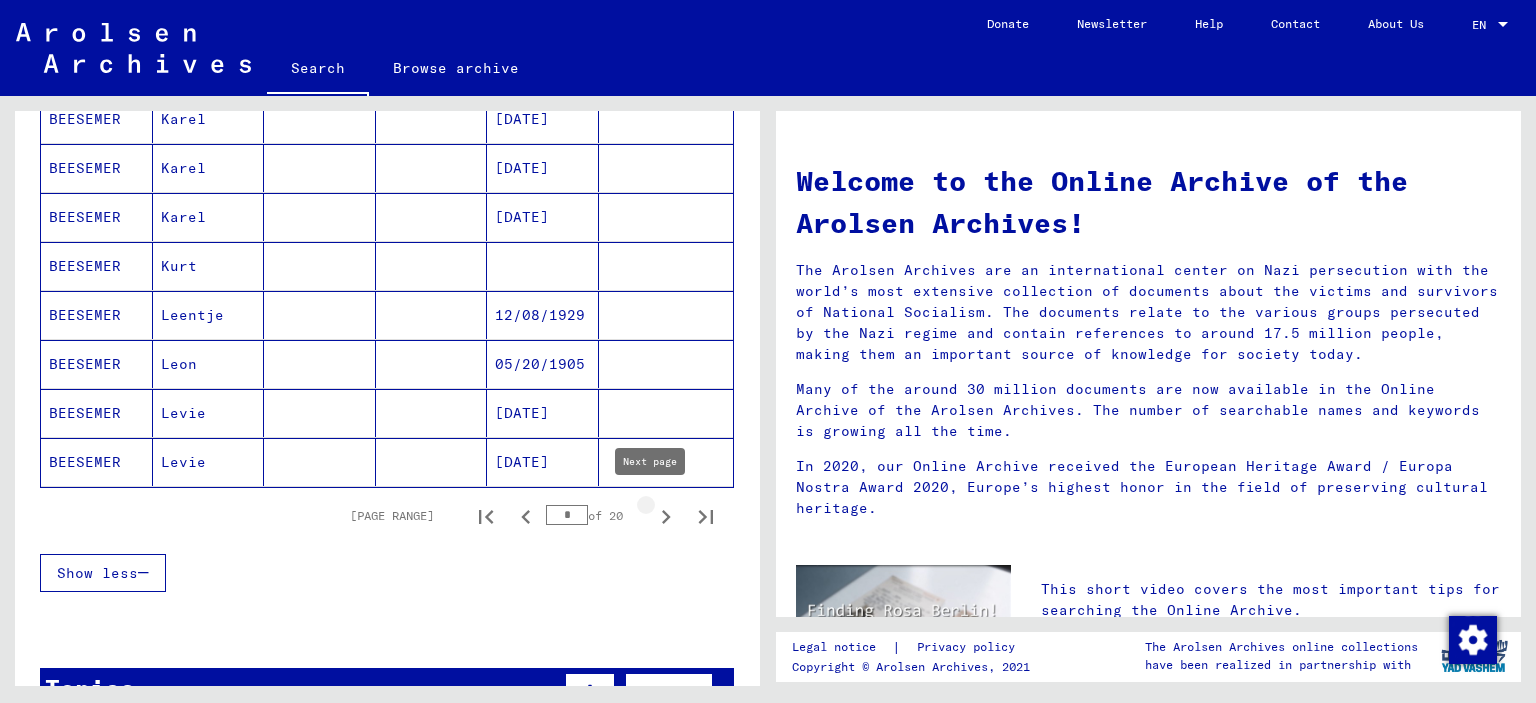 click 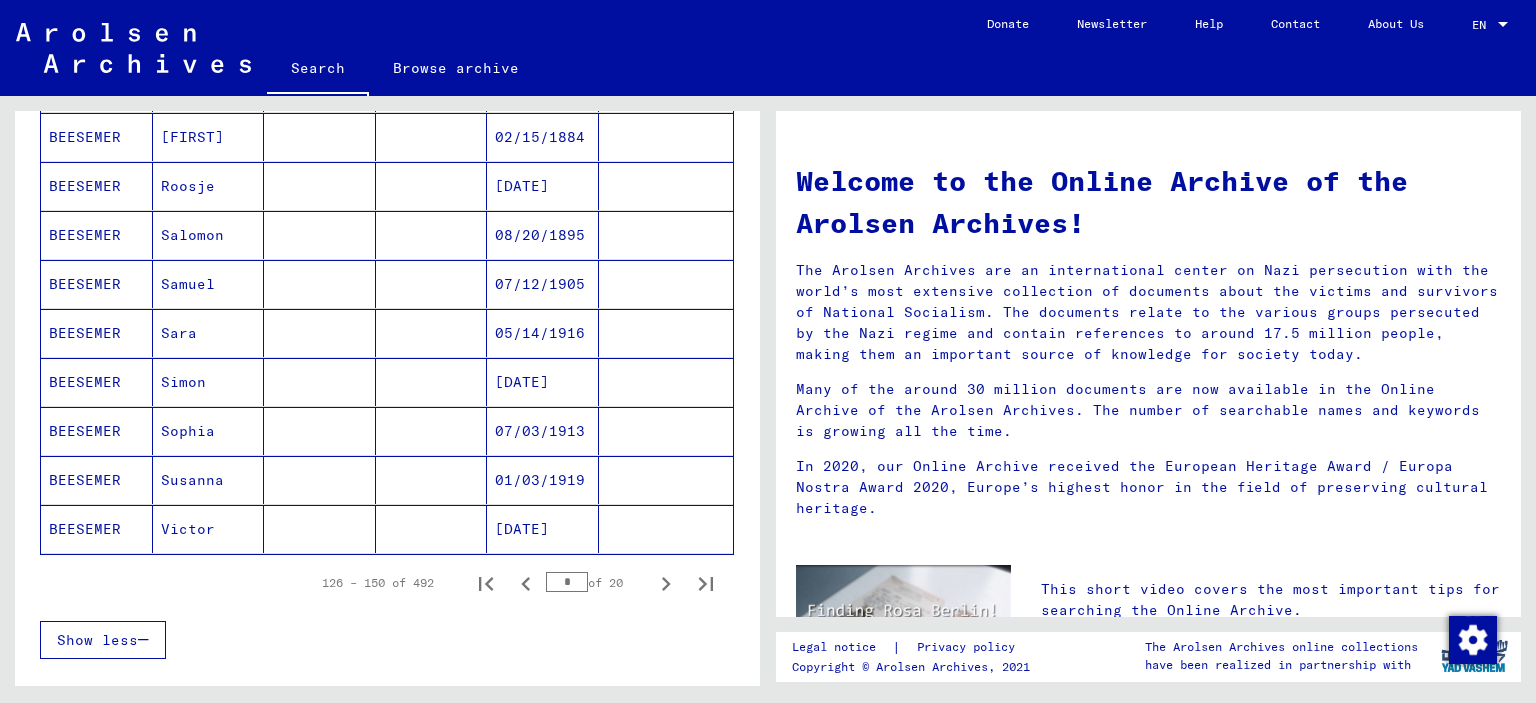 scroll, scrollTop: 1078, scrollLeft: 0, axis: vertical 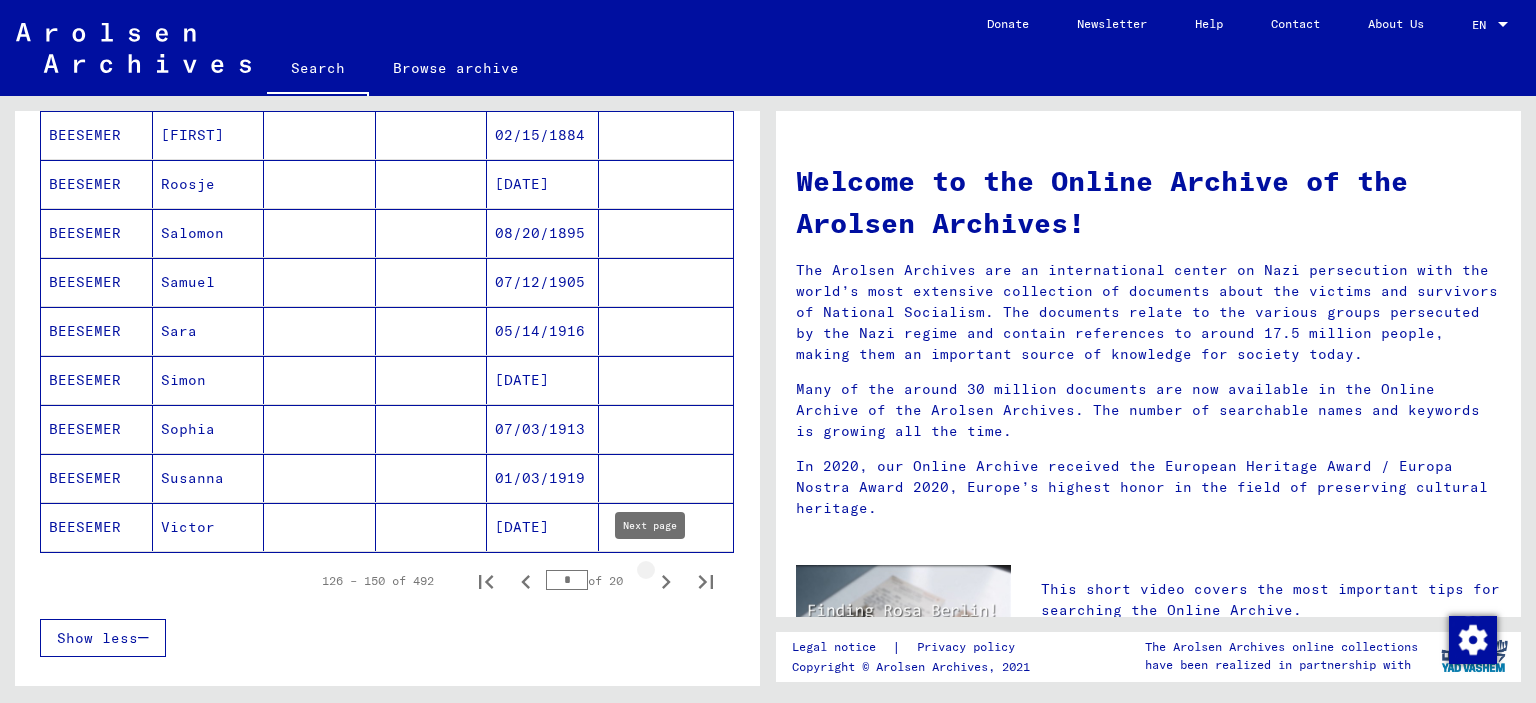 click 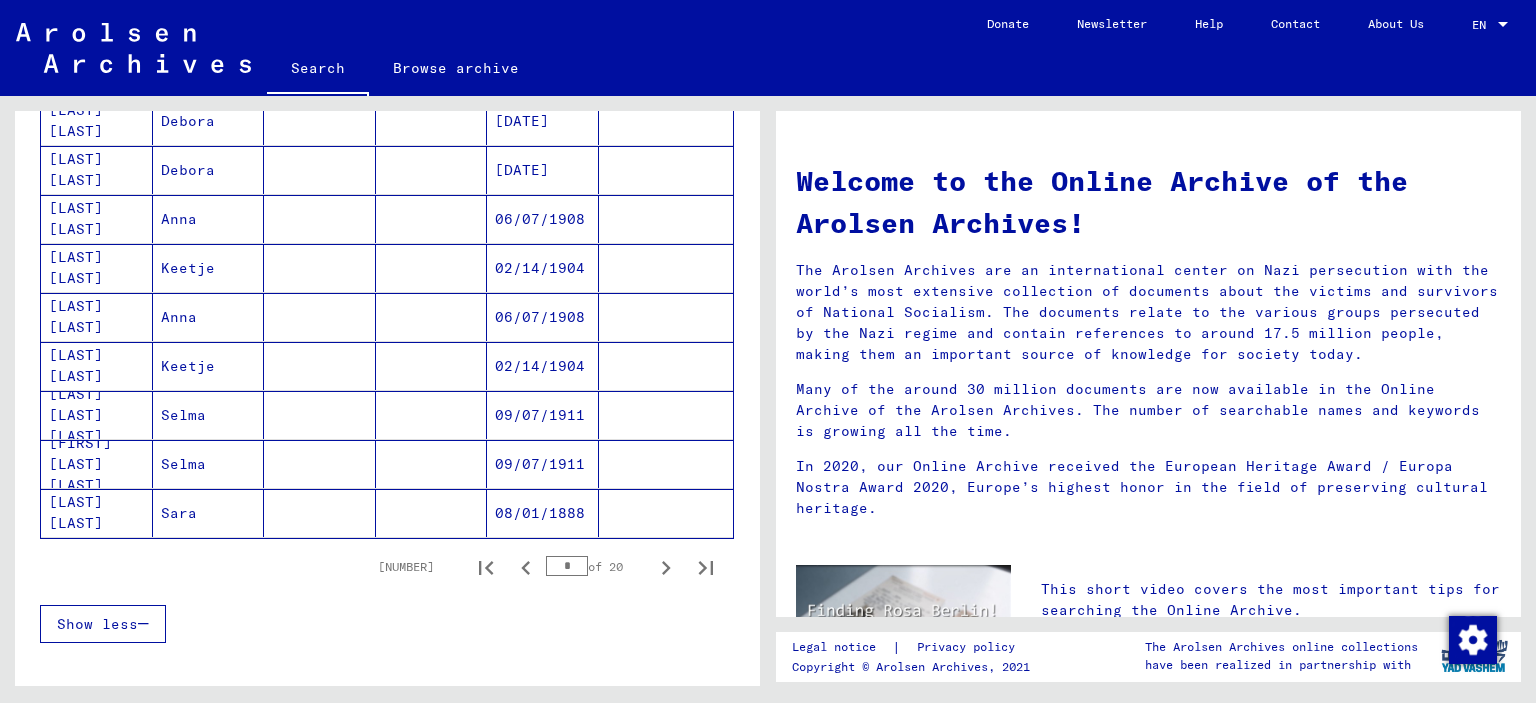 scroll, scrollTop: 1112, scrollLeft: 0, axis: vertical 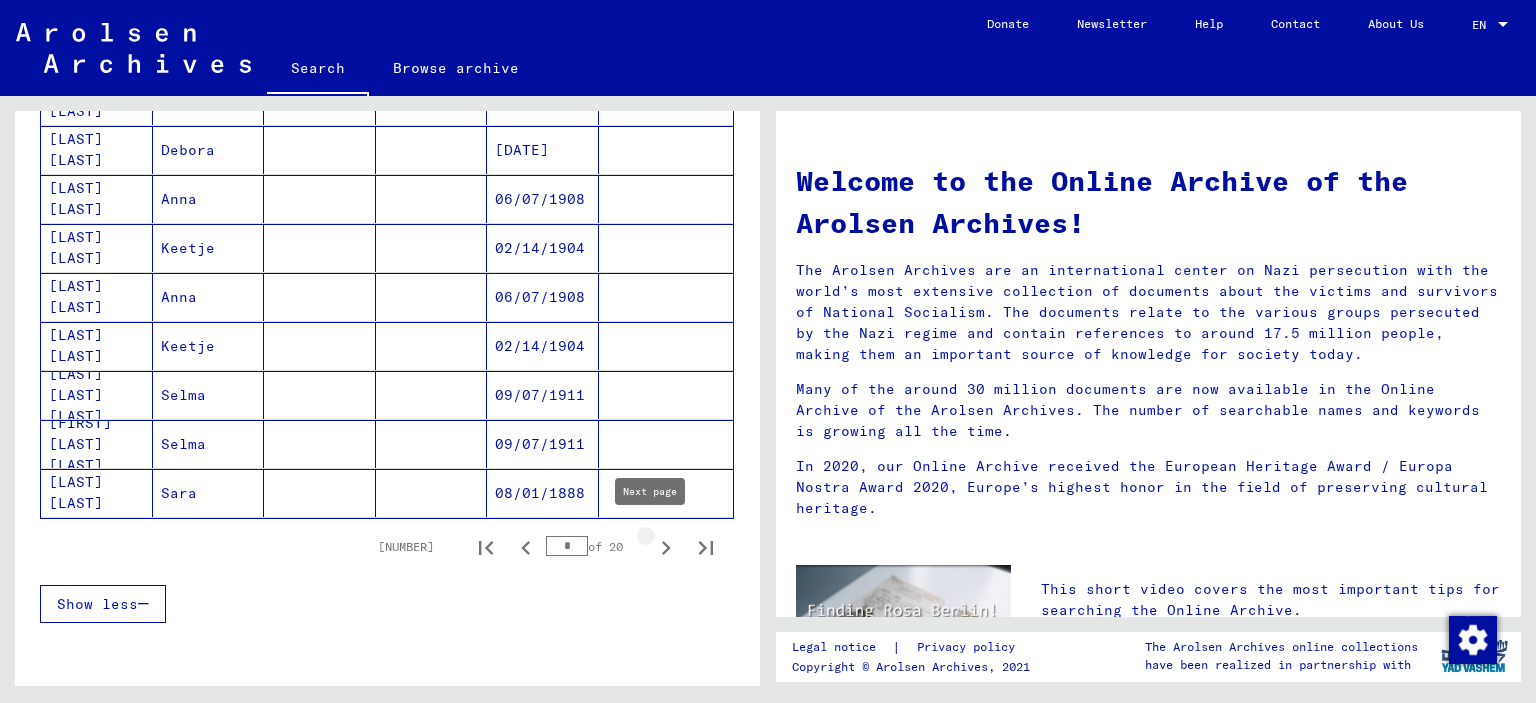 click 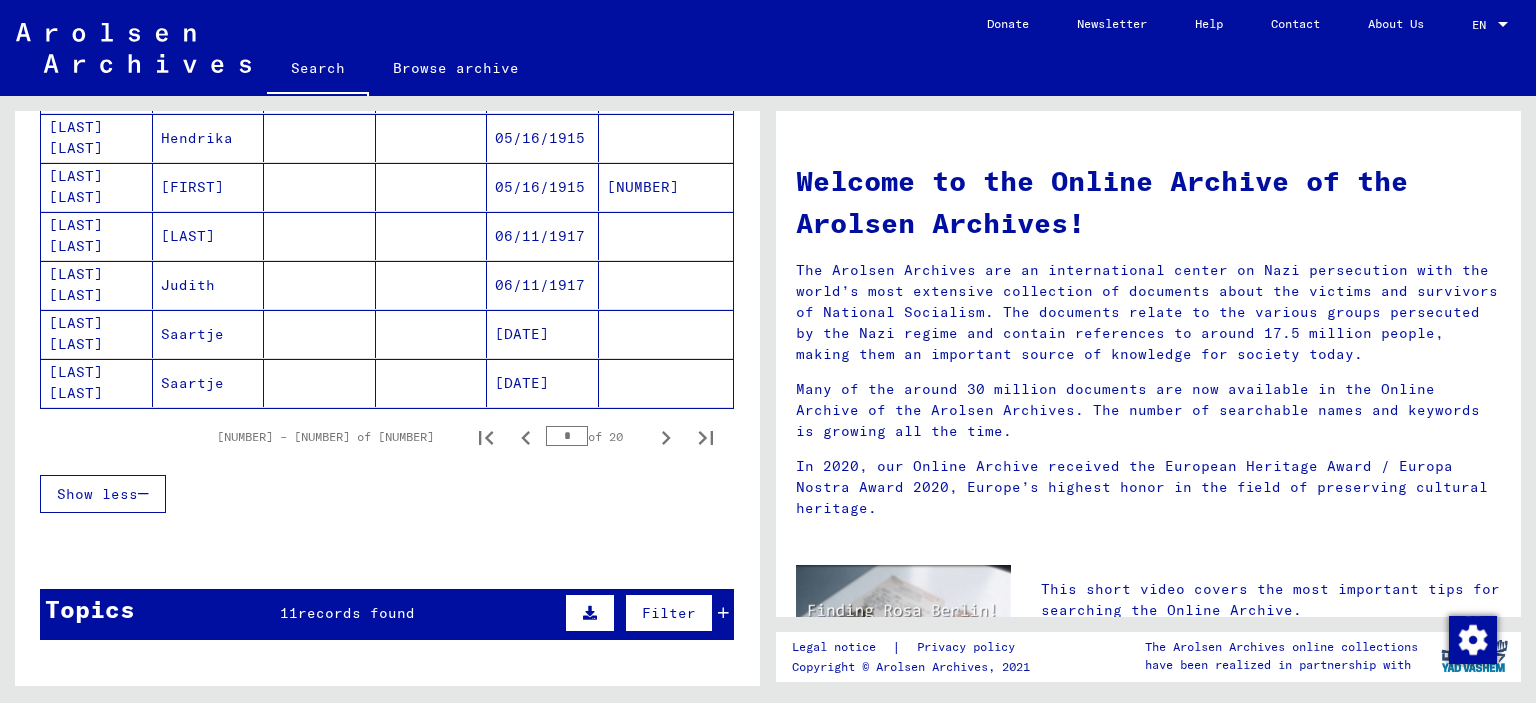 scroll, scrollTop: 1260, scrollLeft: 0, axis: vertical 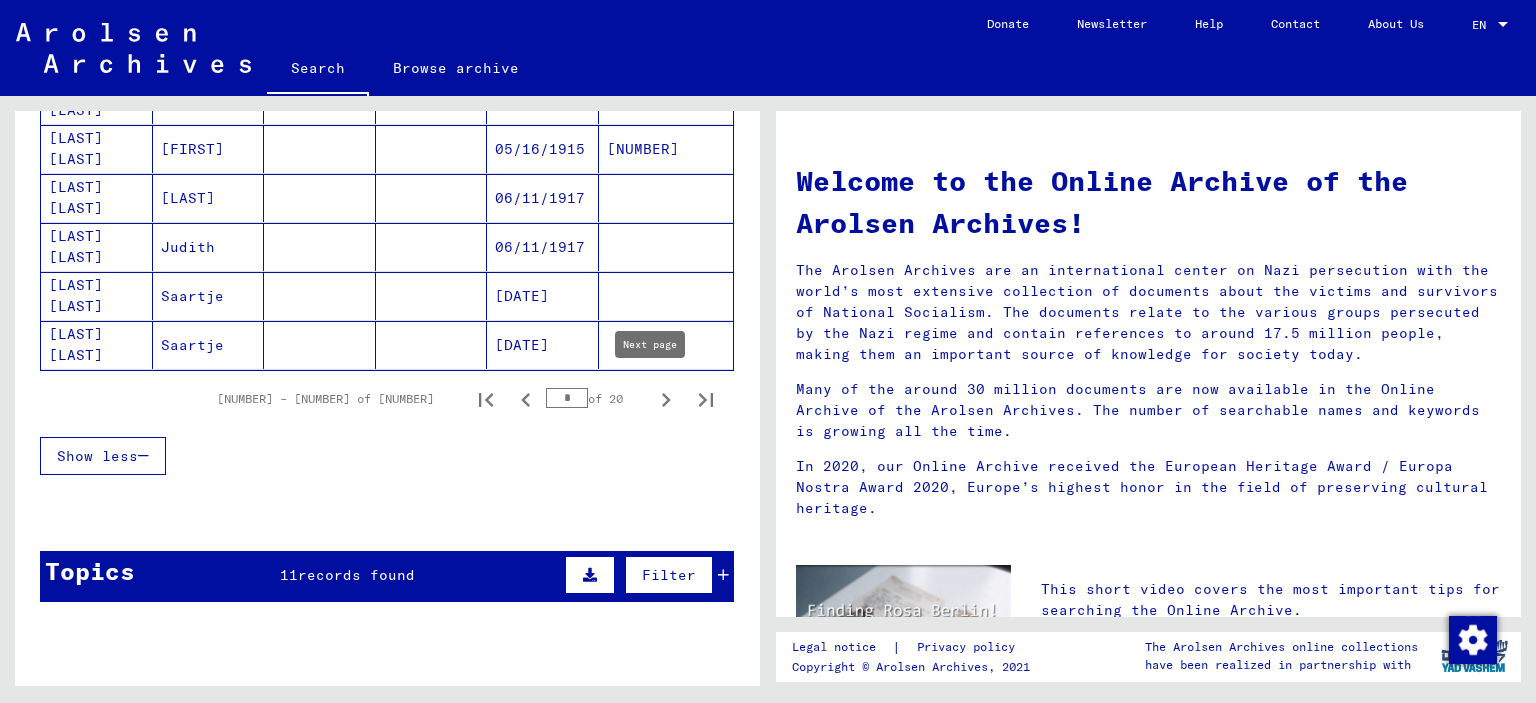 click 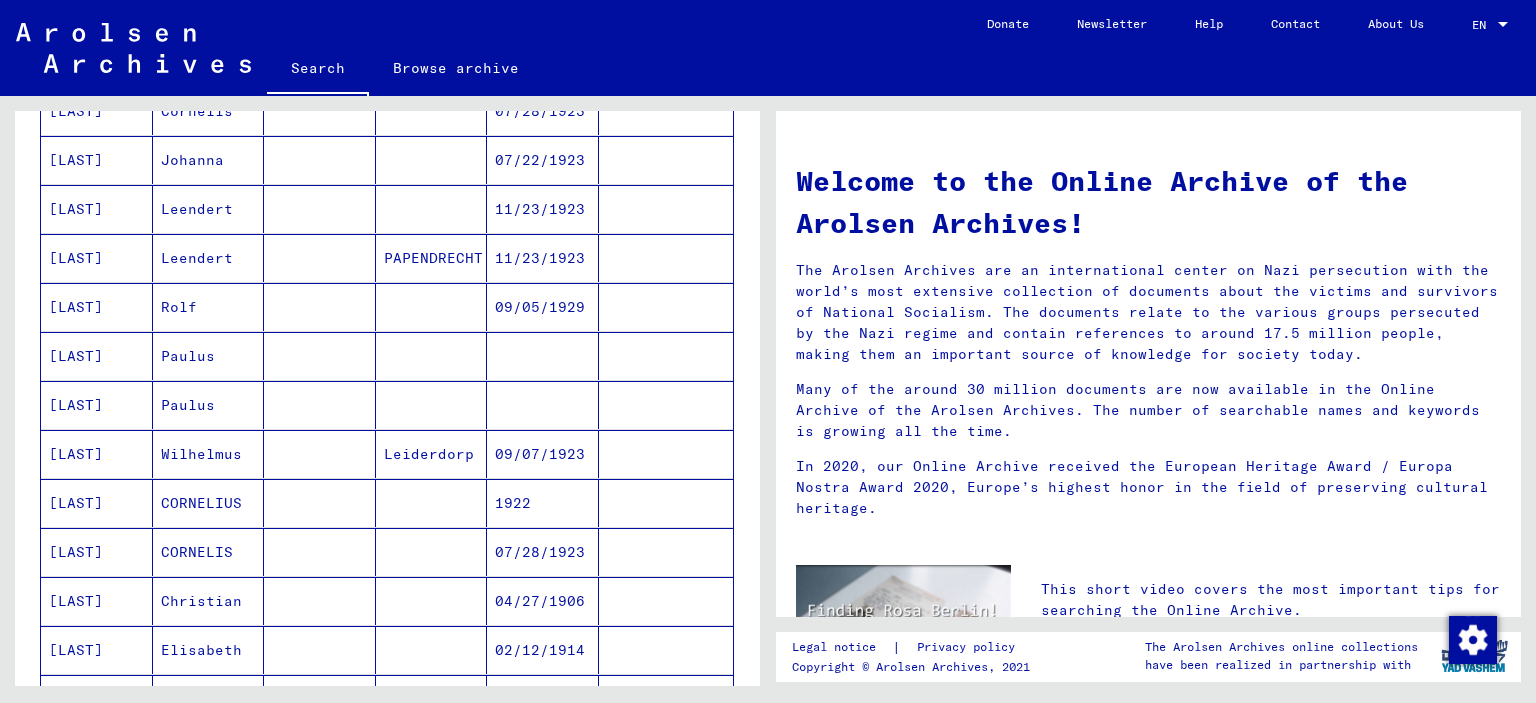 scroll, scrollTop: 1060, scrollLeft: 0, axis: vertical 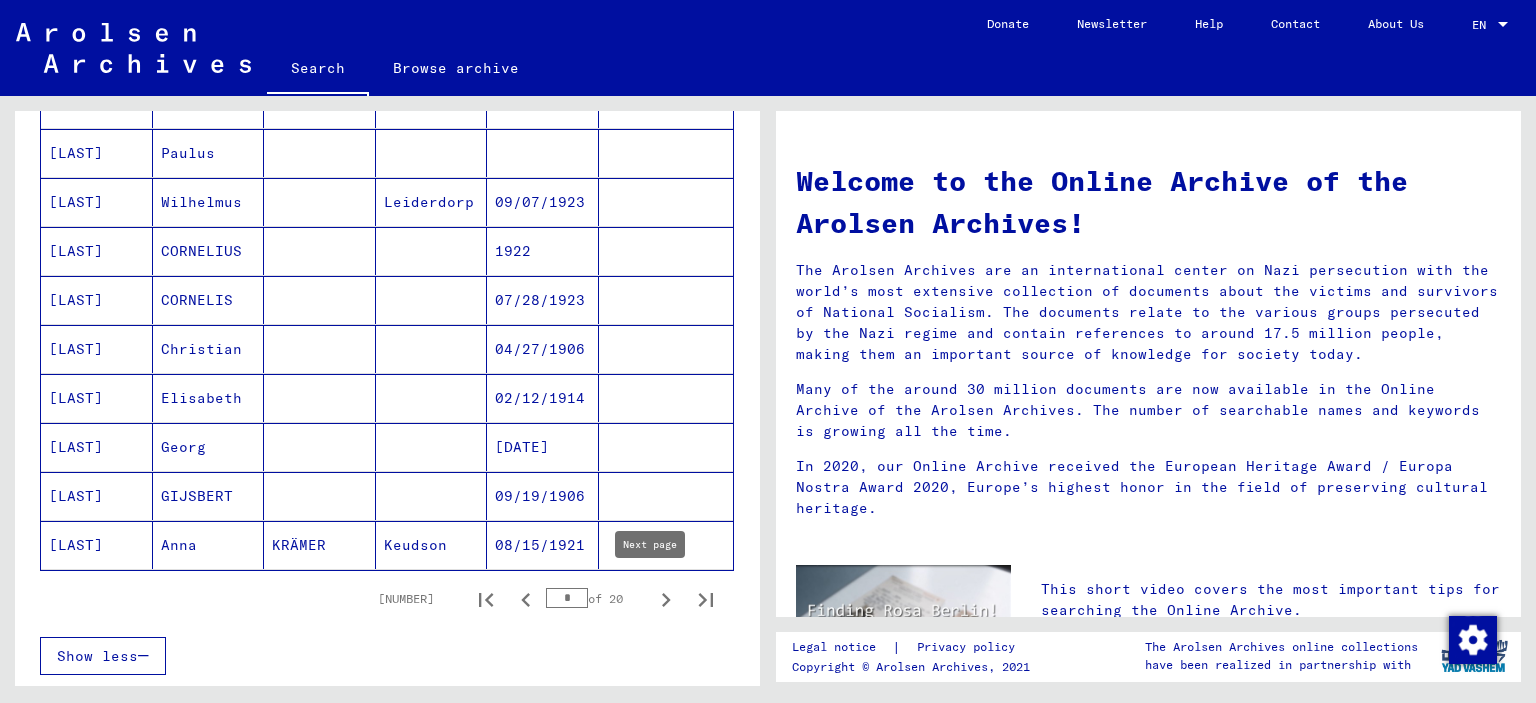 click 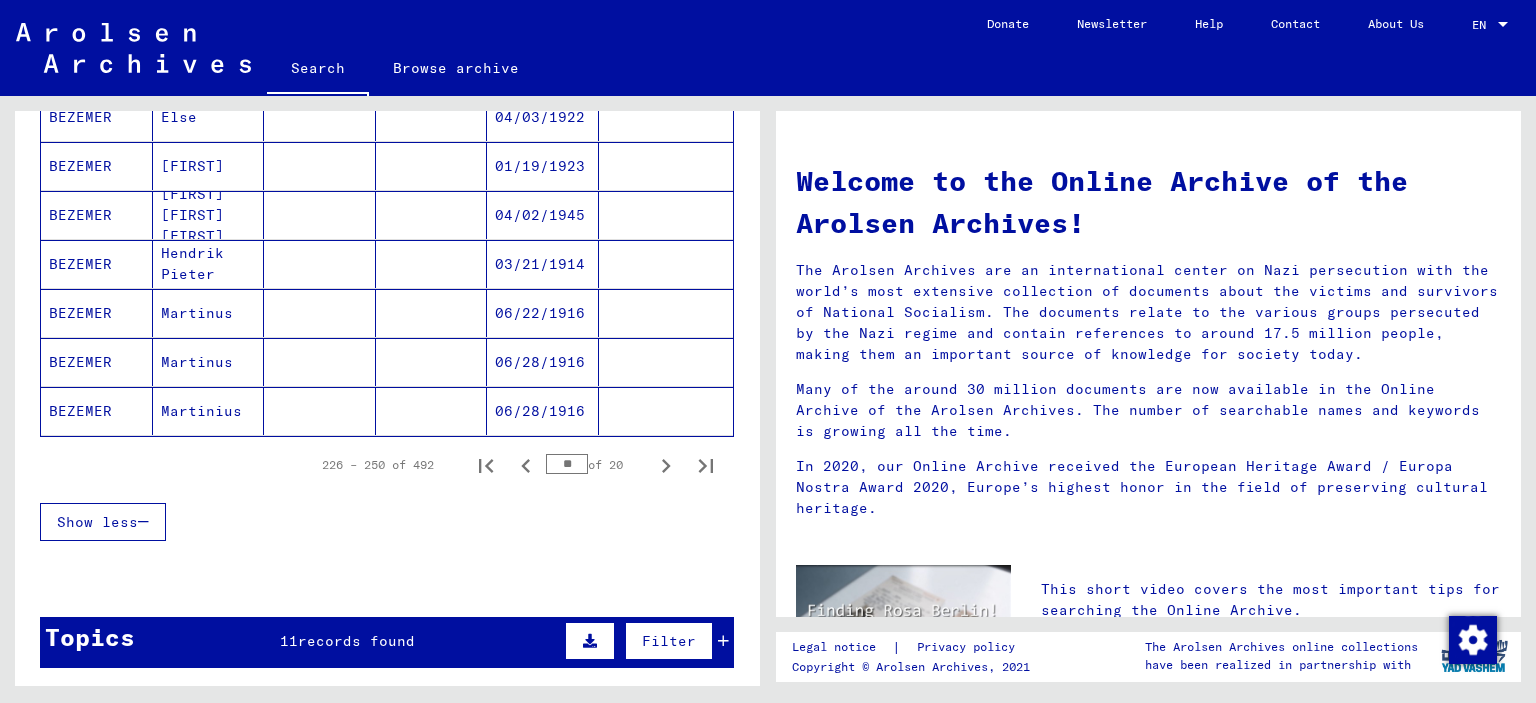 scroll, scrollTop: 1160, scrollLeft: 0, axis: vertical 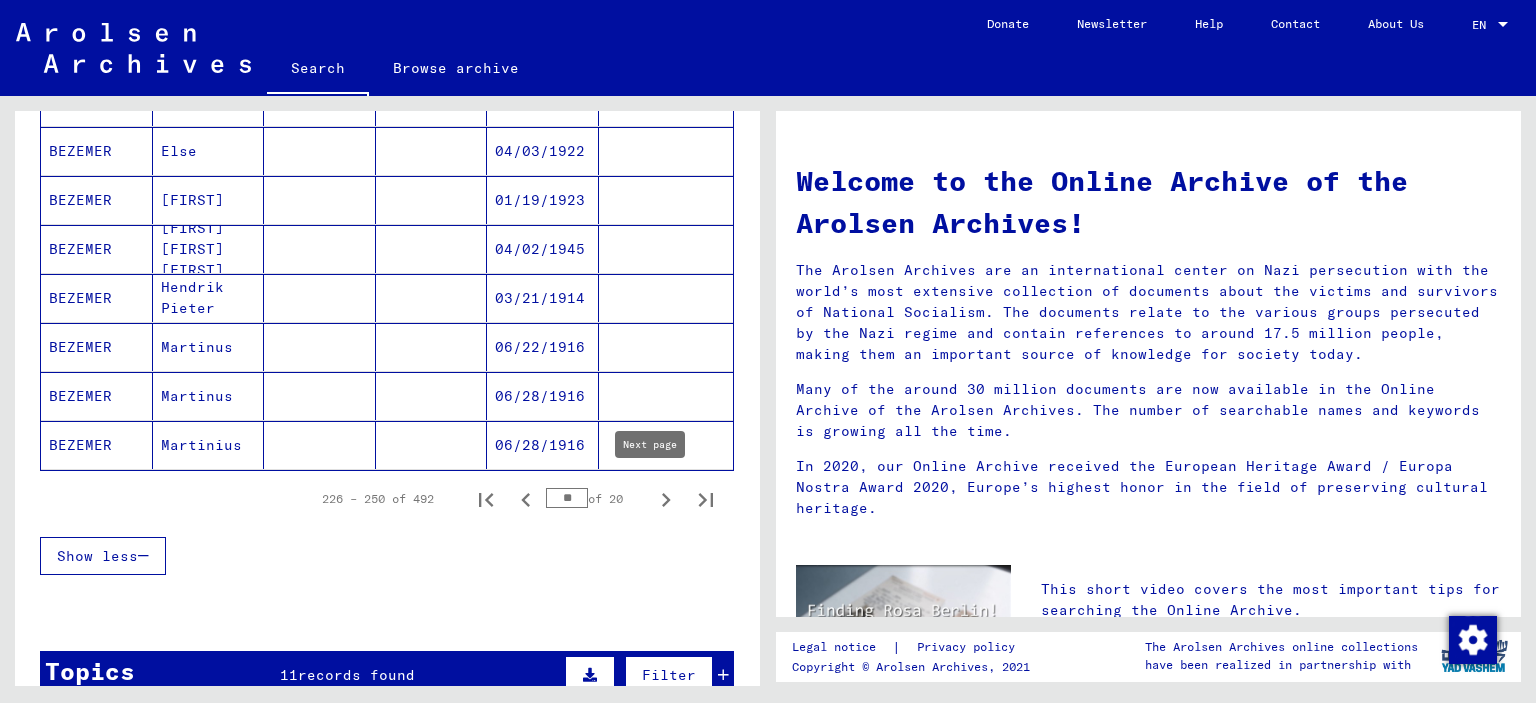 click 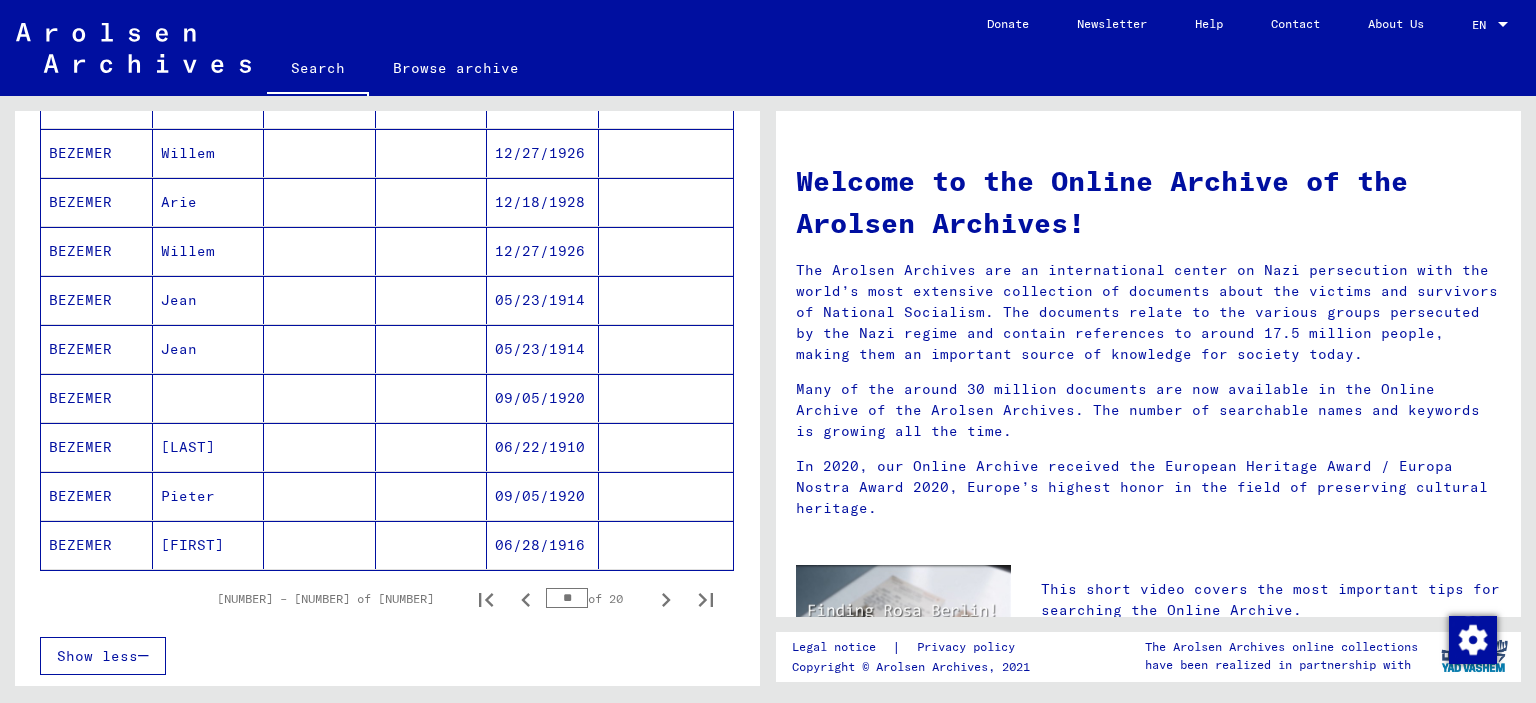 scroll, scrollTop: 1460, scrollLeft: 0, axis: vertical 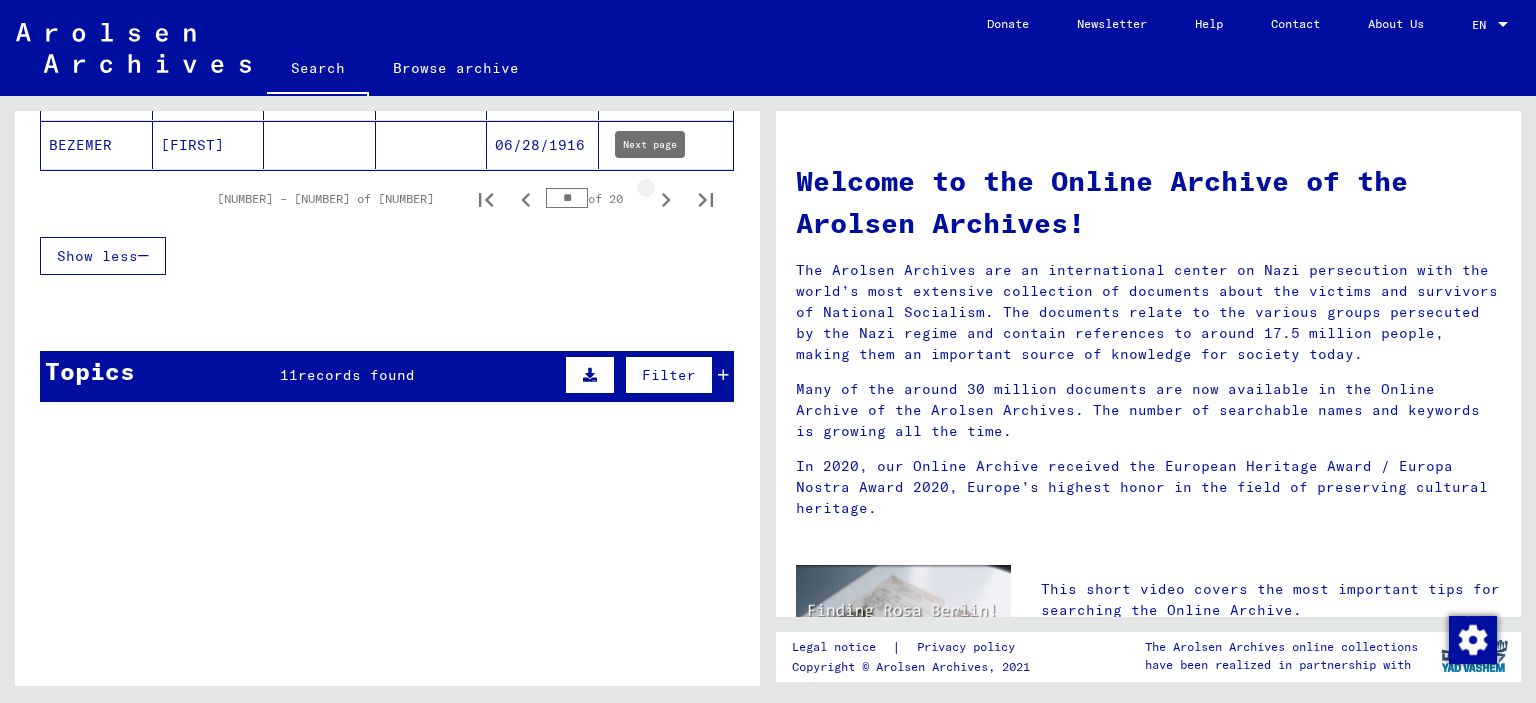 click 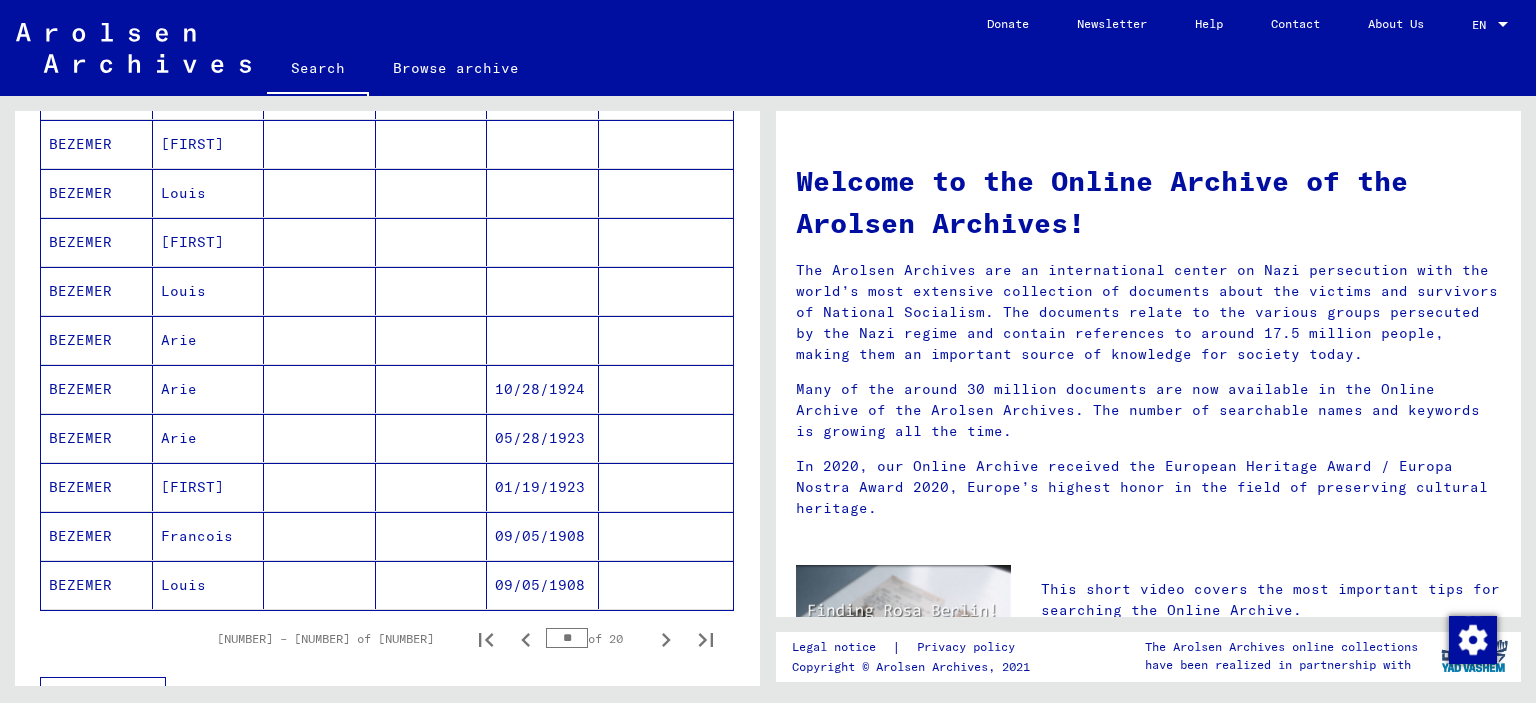 scroll, scrollTop: 1023, scrollLeft: 0, axis: vertical 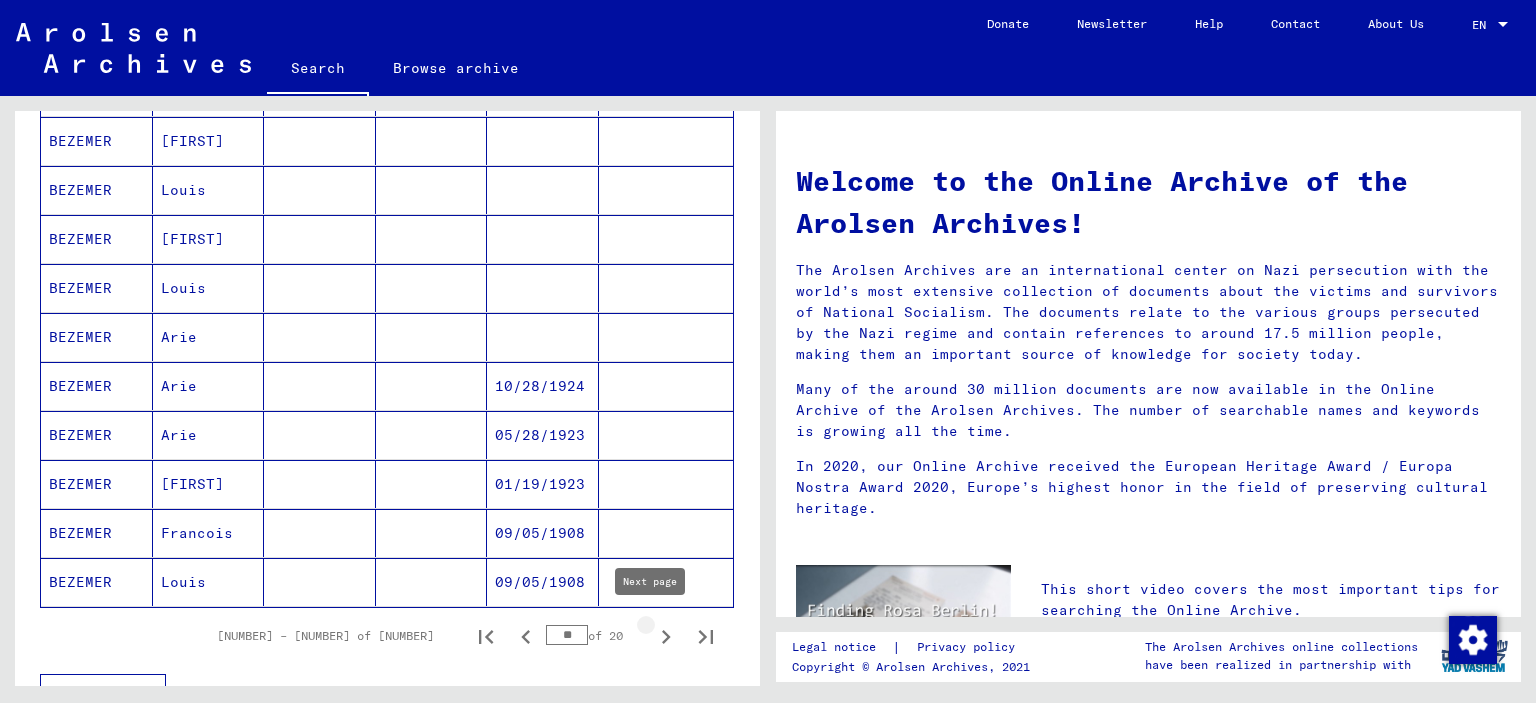 click 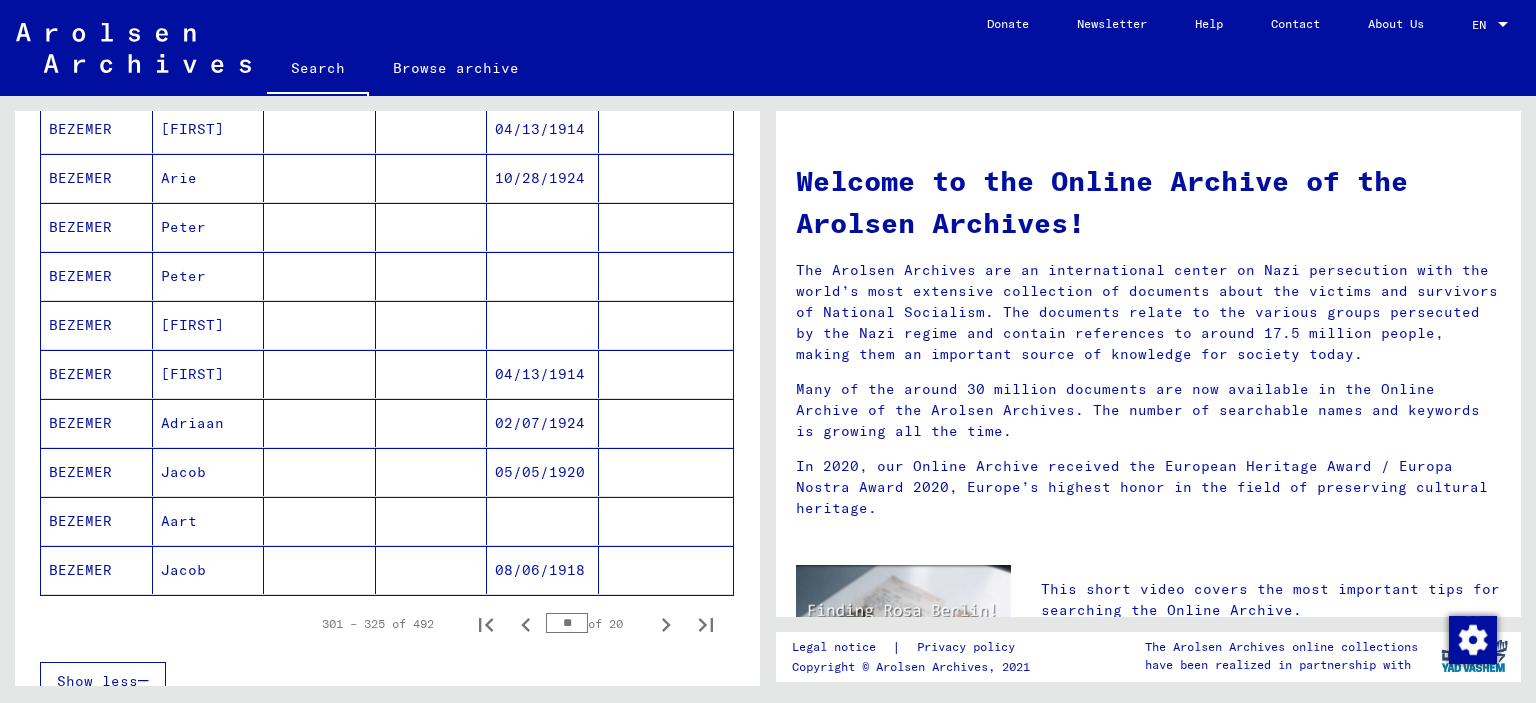 scroll, scrollTop: 1164, scrollLeft: 0, axis: vertical 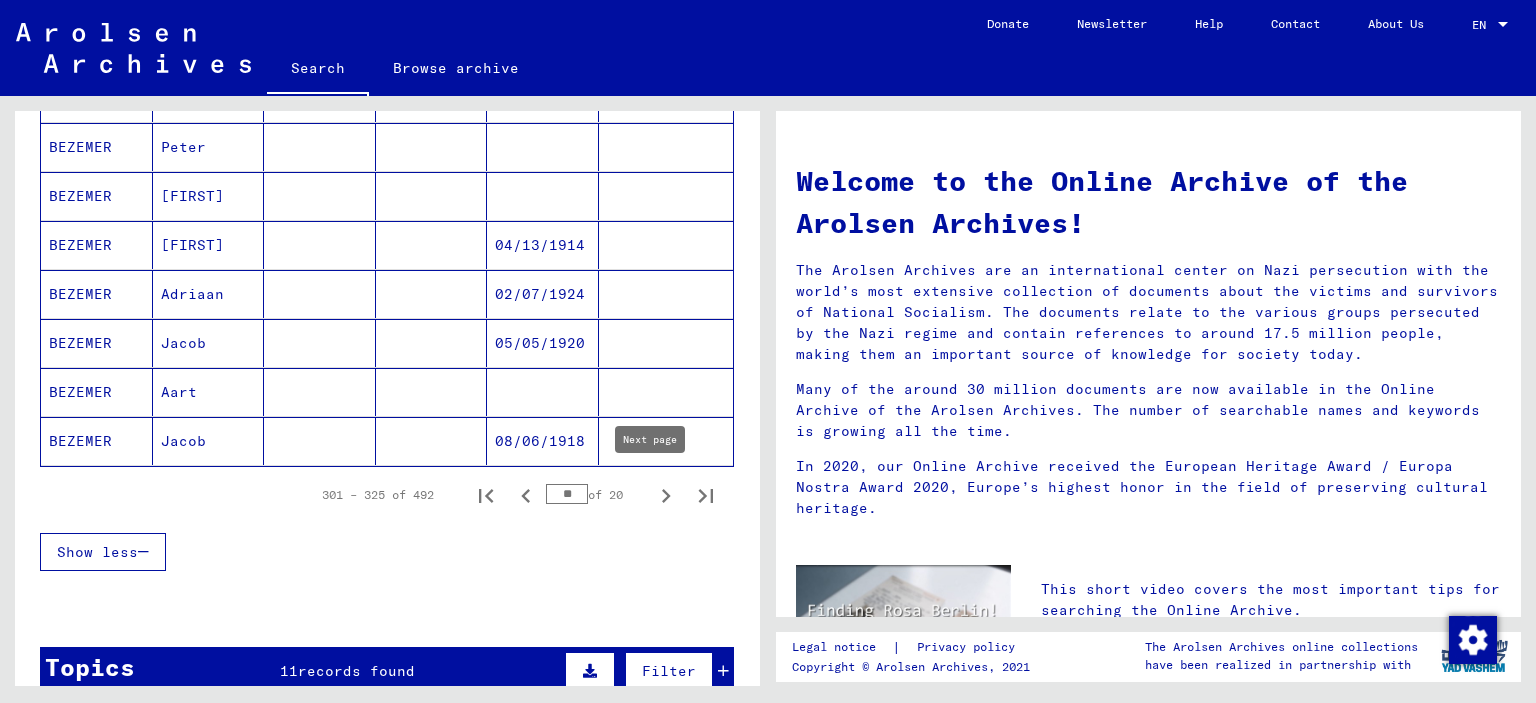 click 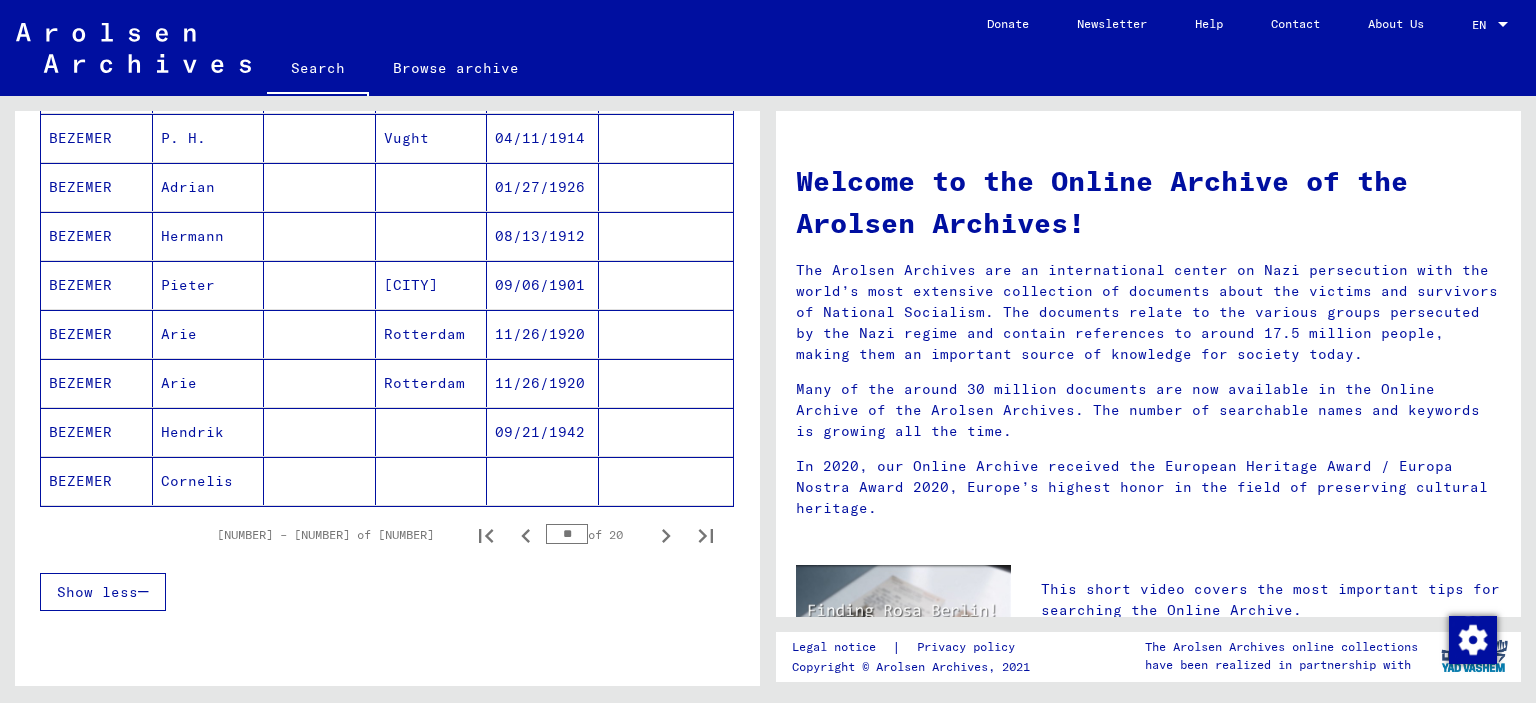 scroll, scrollTop: 1130, scrollLeft: 0, axis: vertical 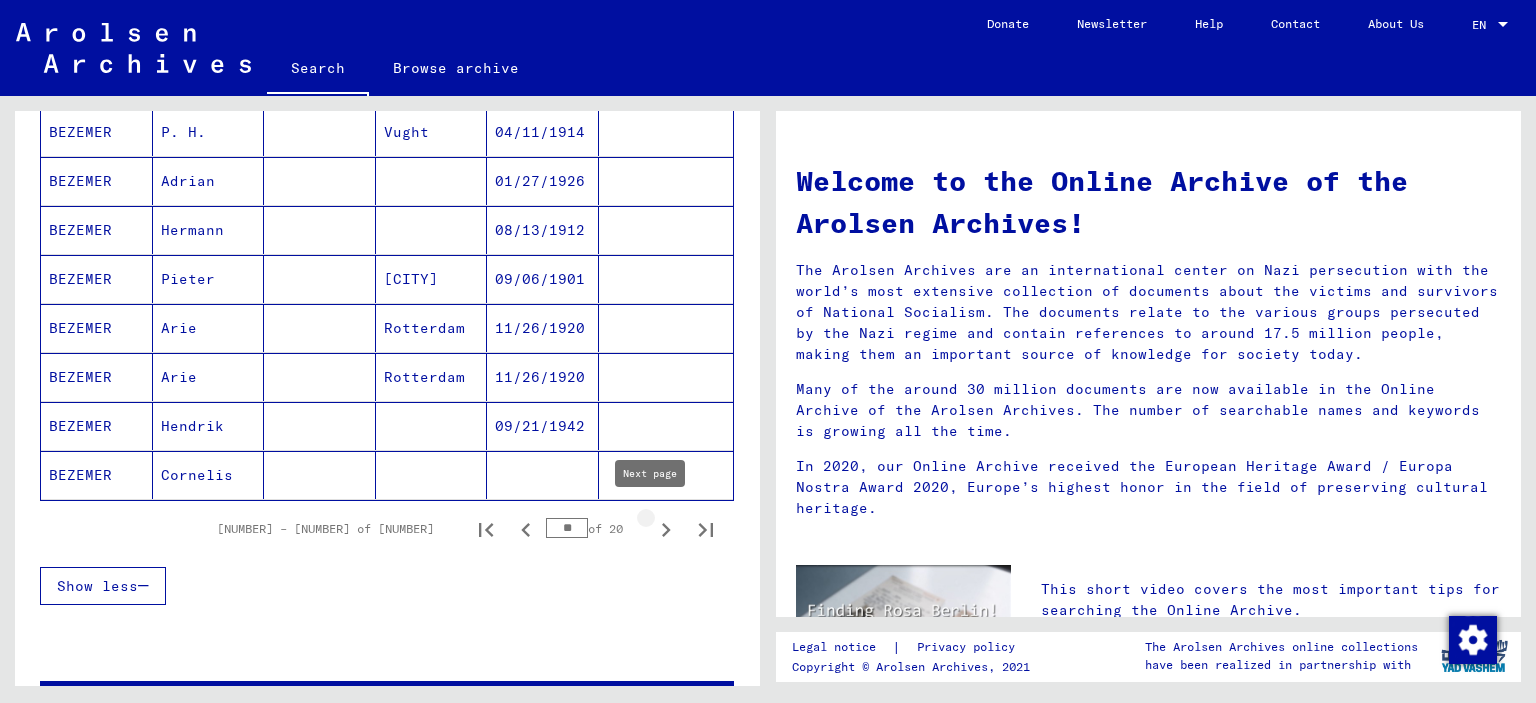 click 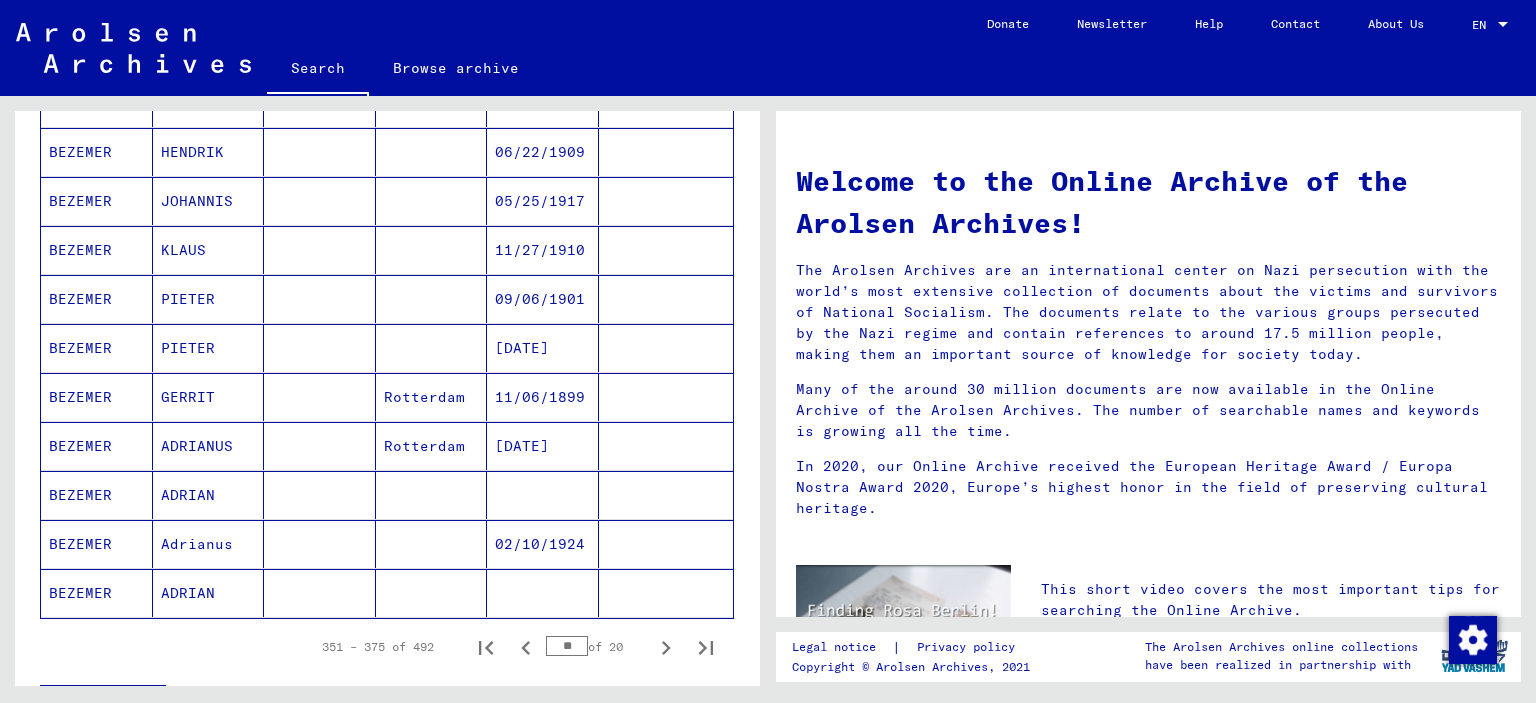 scroll, scrollTop: 1040, scrollLeft: 0, axis: vertical 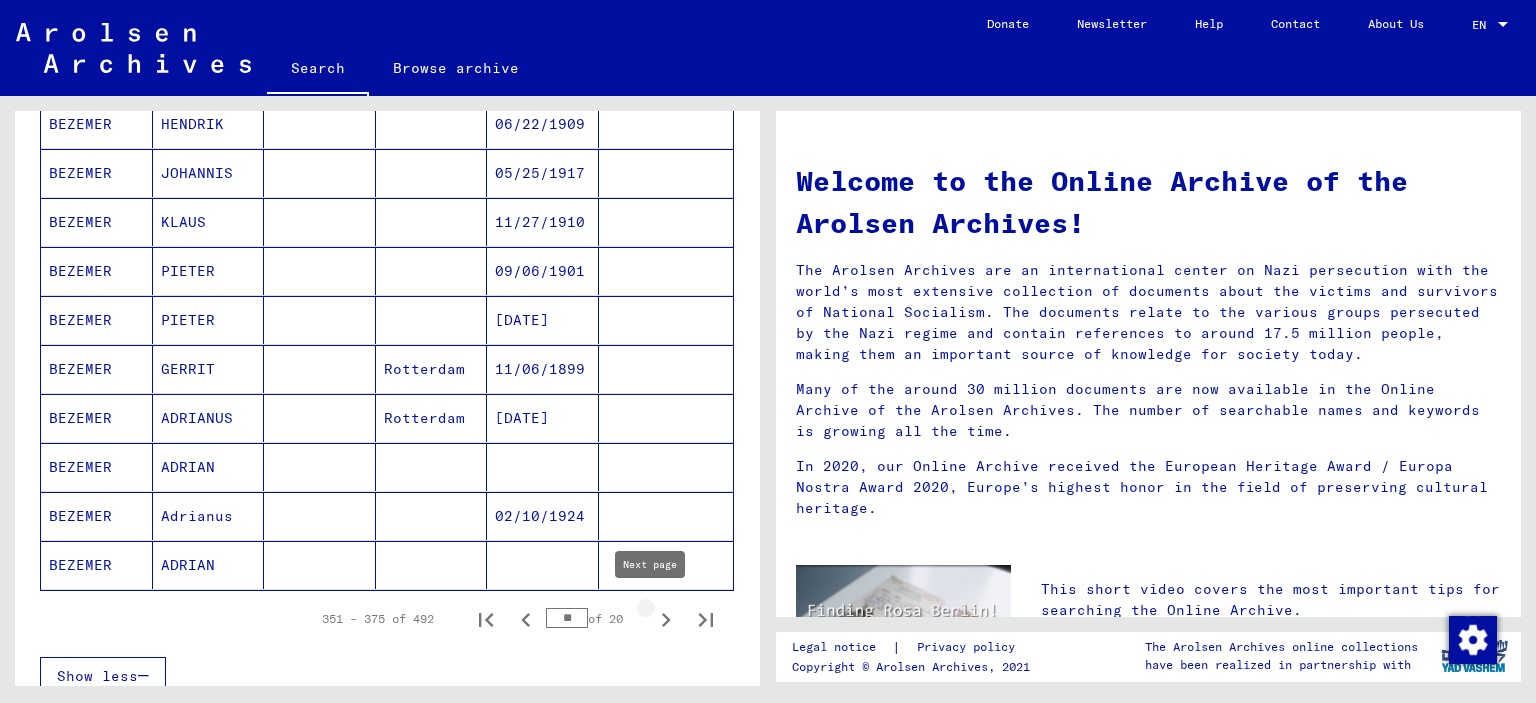 click 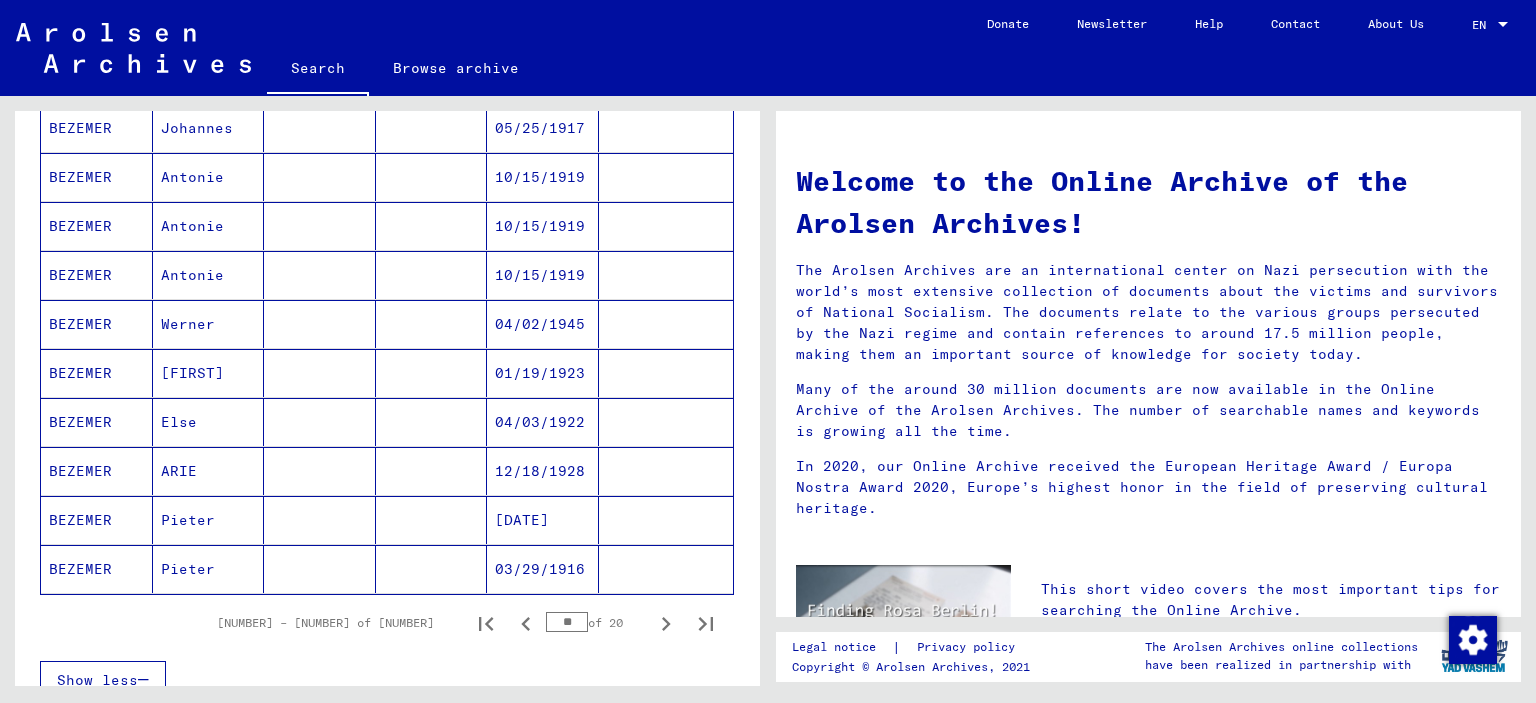 scroll, scrollTop: 1296, scrollLeft: 0, axis: vertical 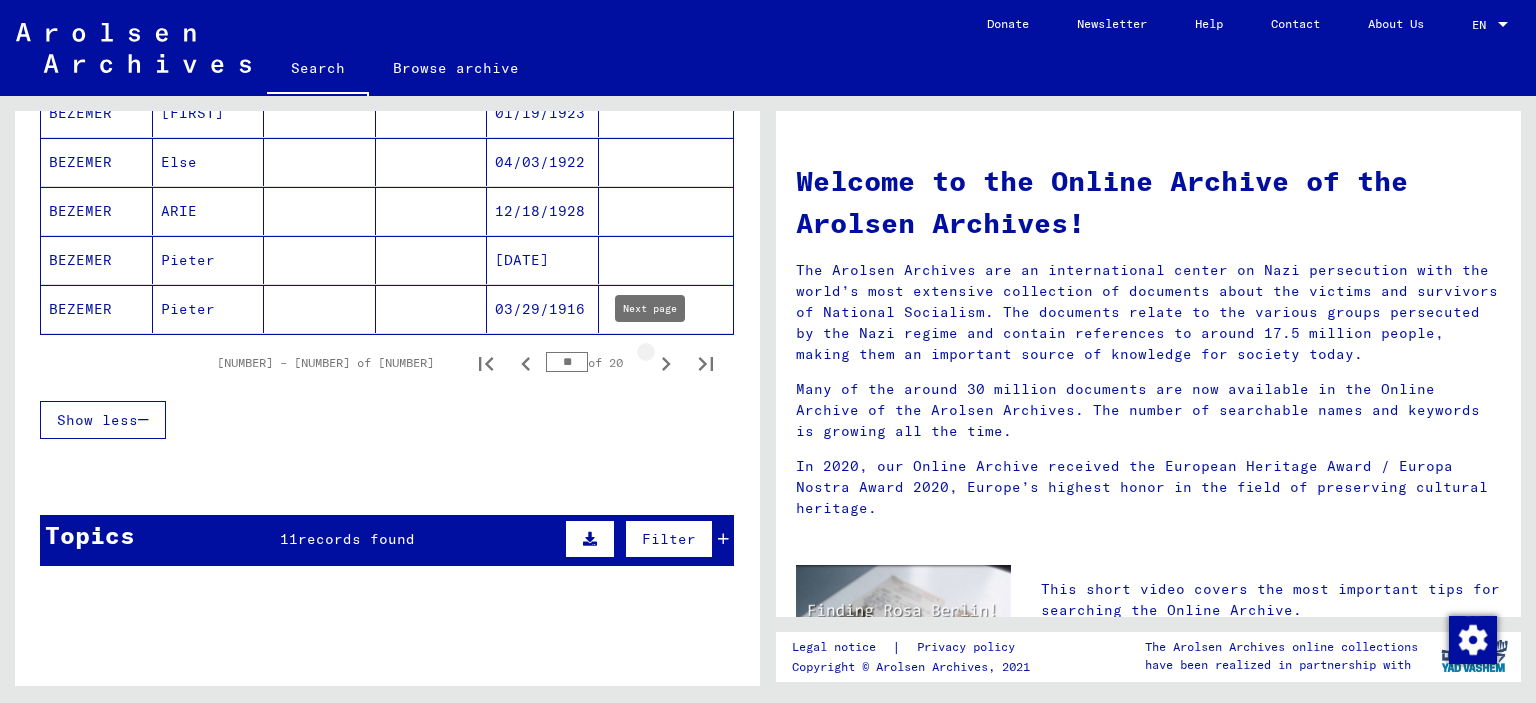 click 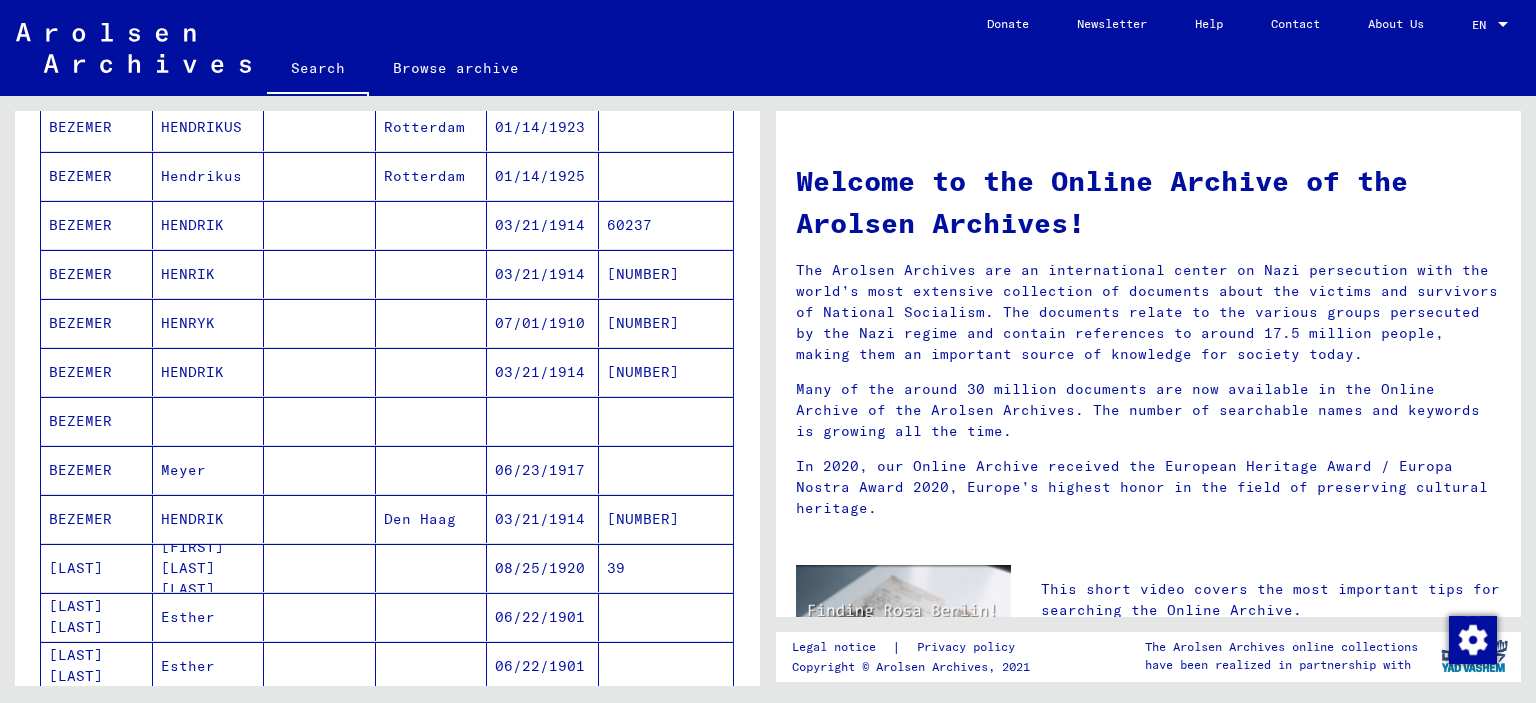 scroll, scrollTop: 1196, scrollLeft: 0, axis: vertical 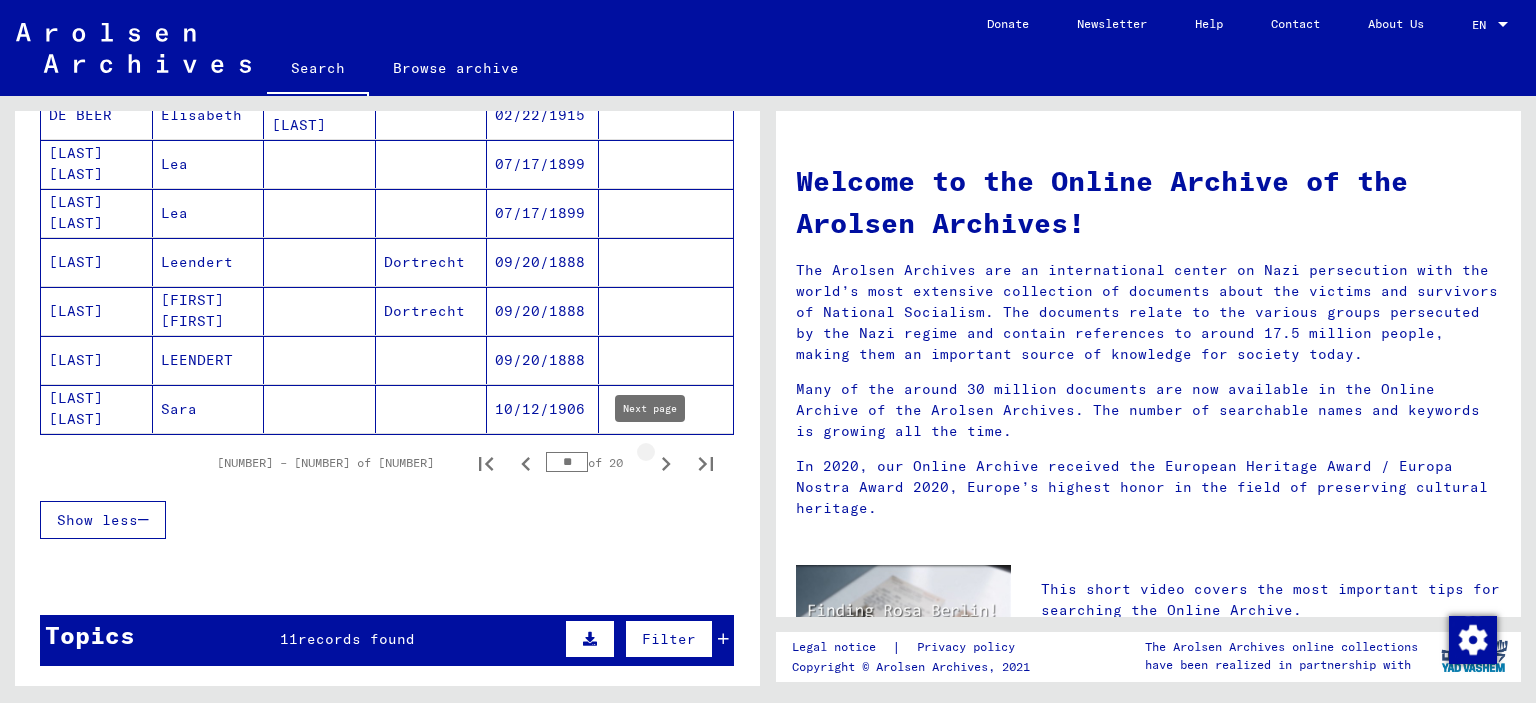 click 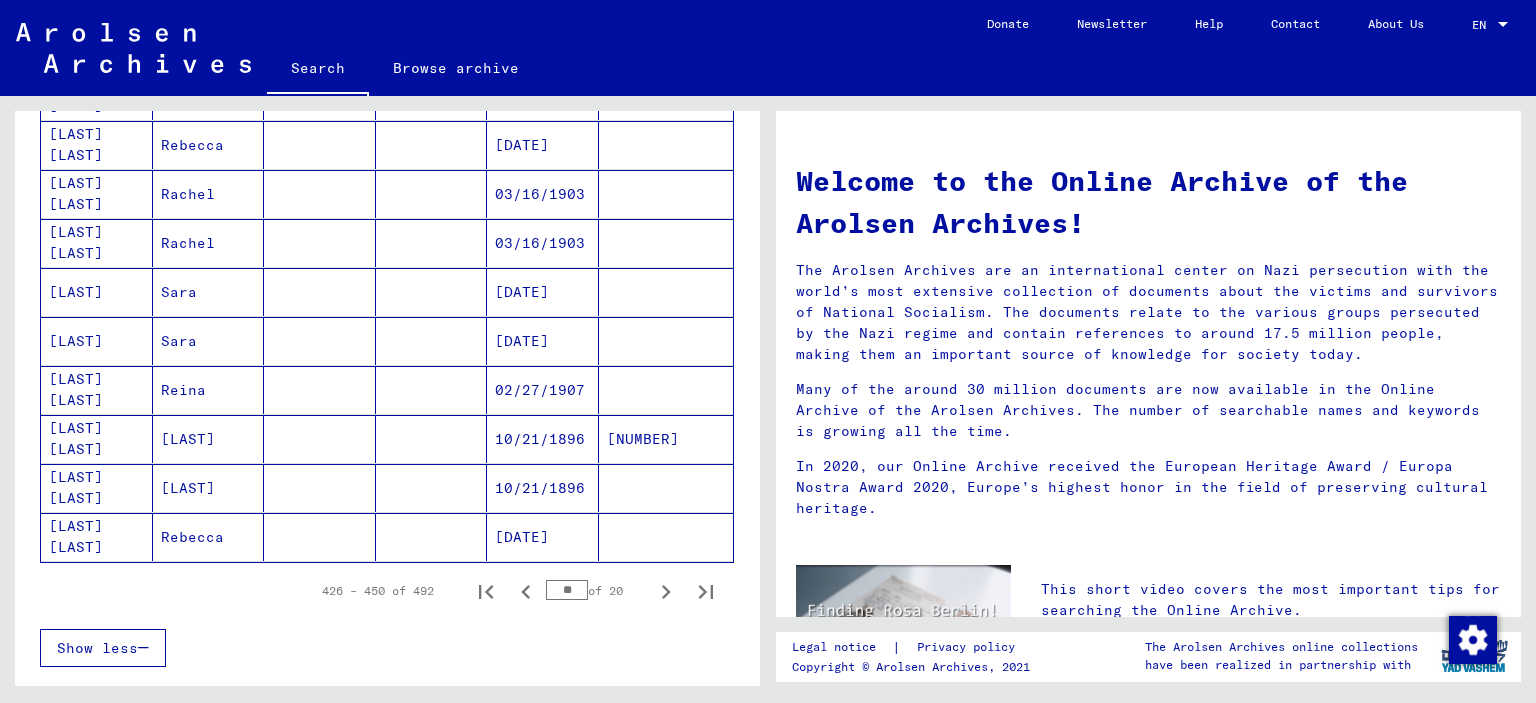 scroll, scrollTop: 1296, scrollLeft: 0, axis: vertical 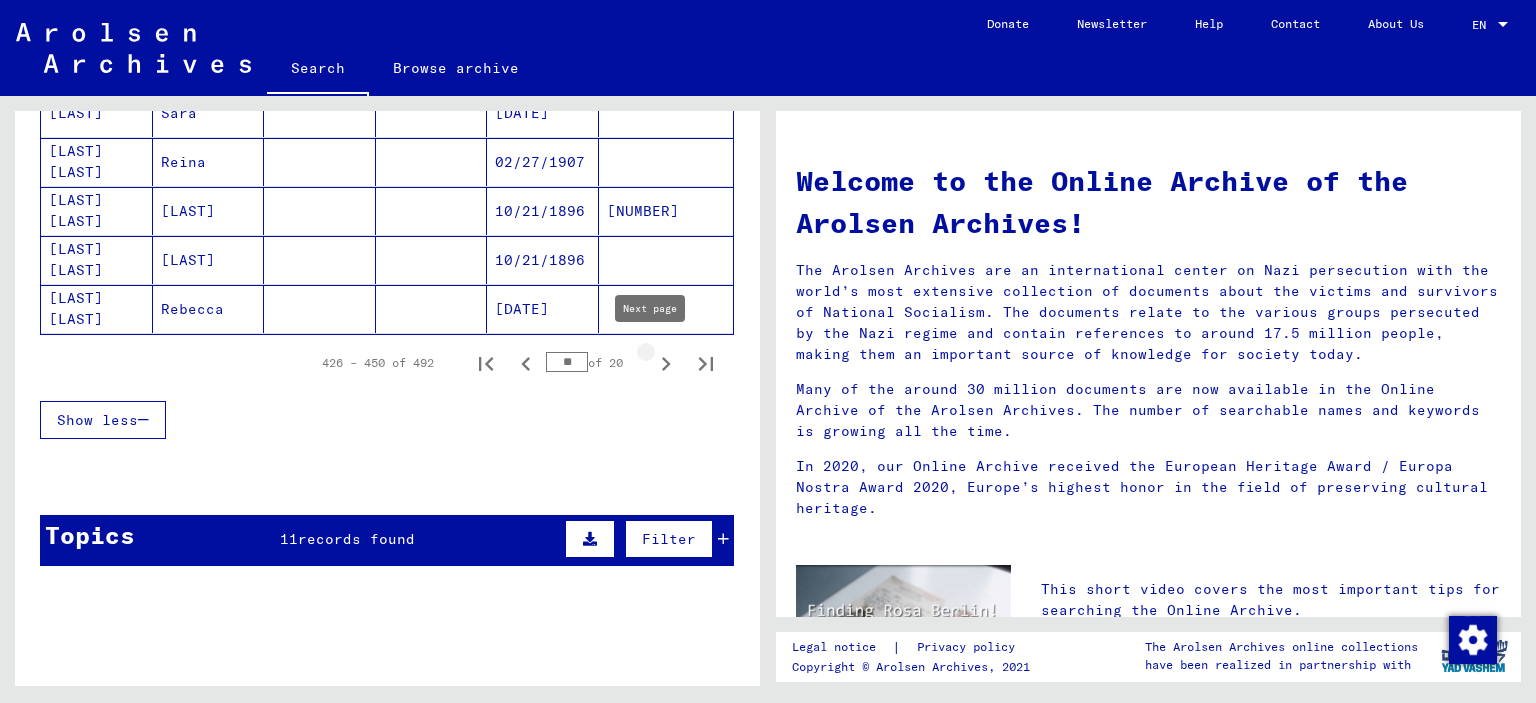 click 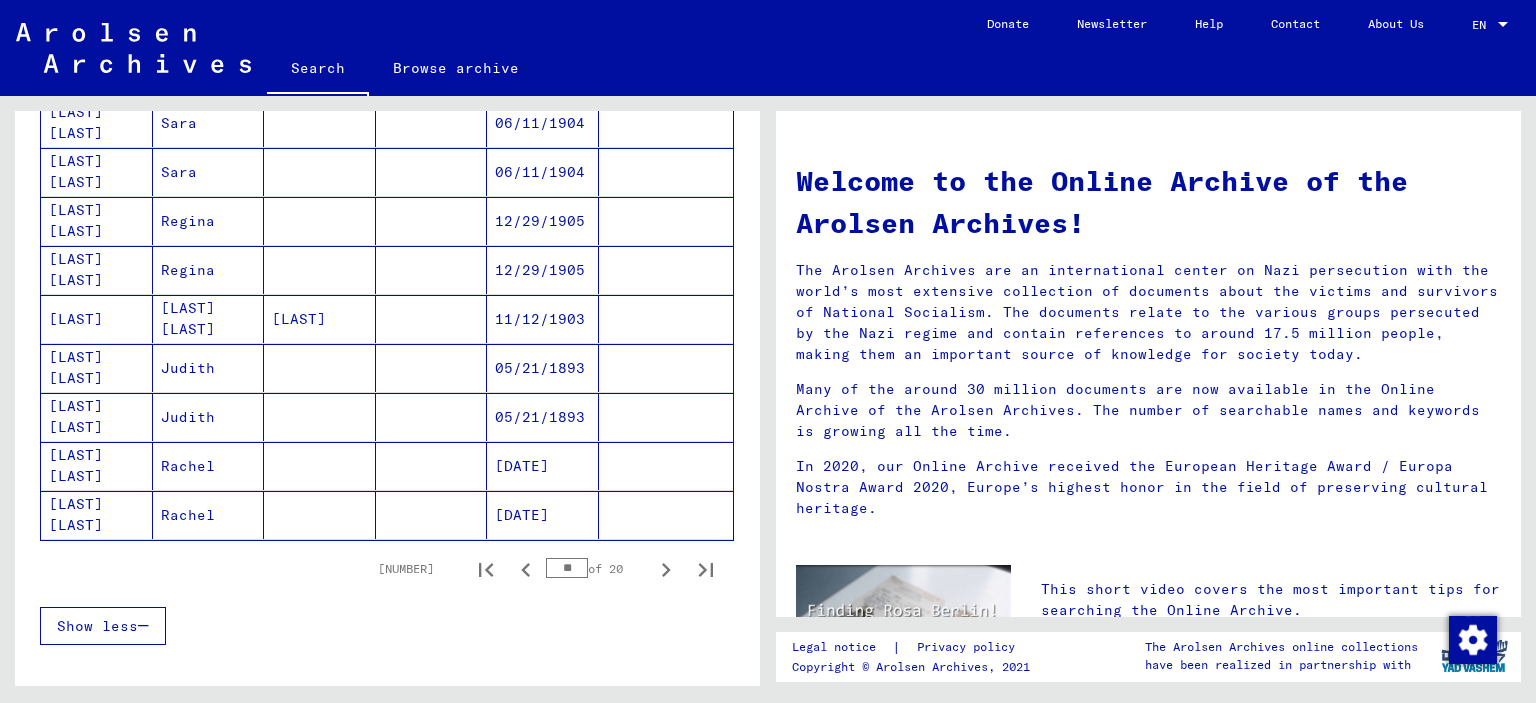 scroll, scrollTop: 1196, scrollLeft: 0, axis: vertical 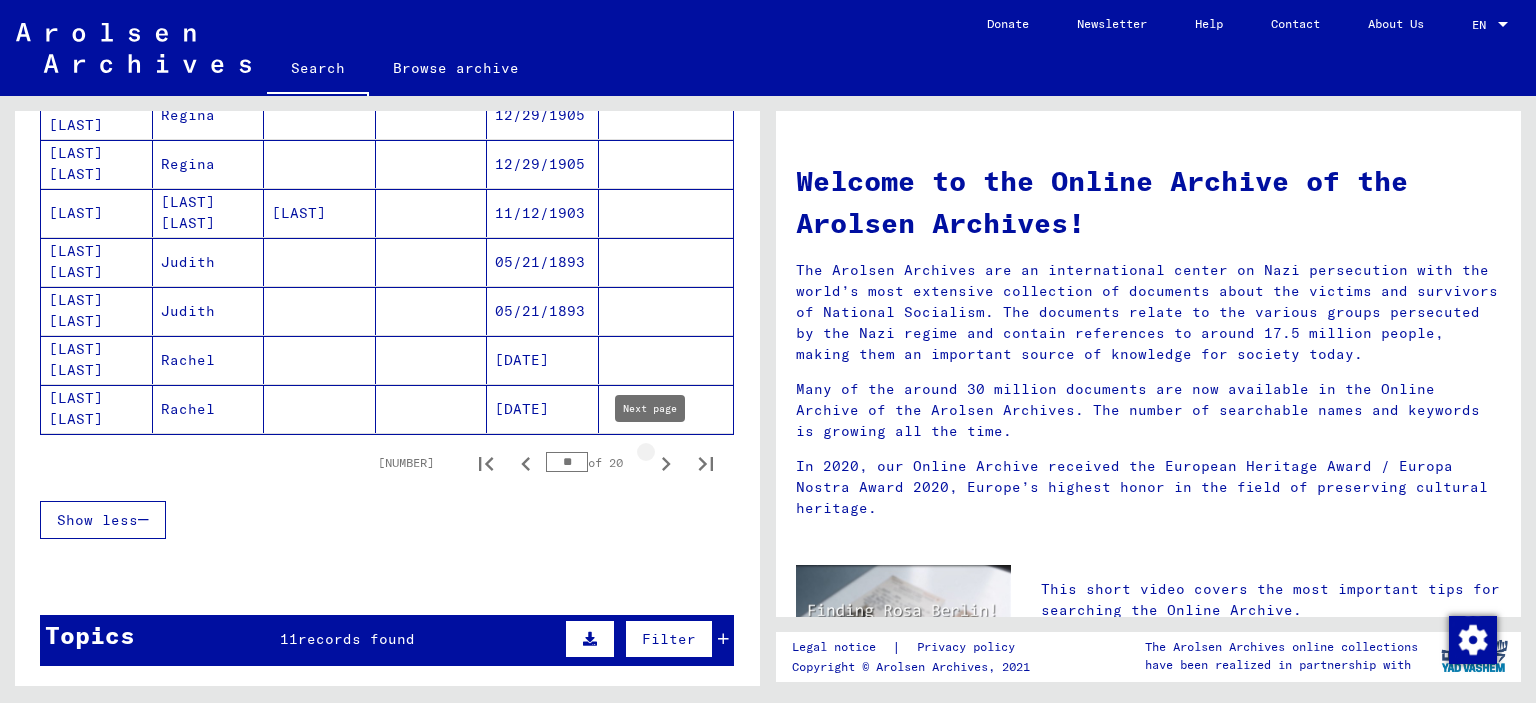 click 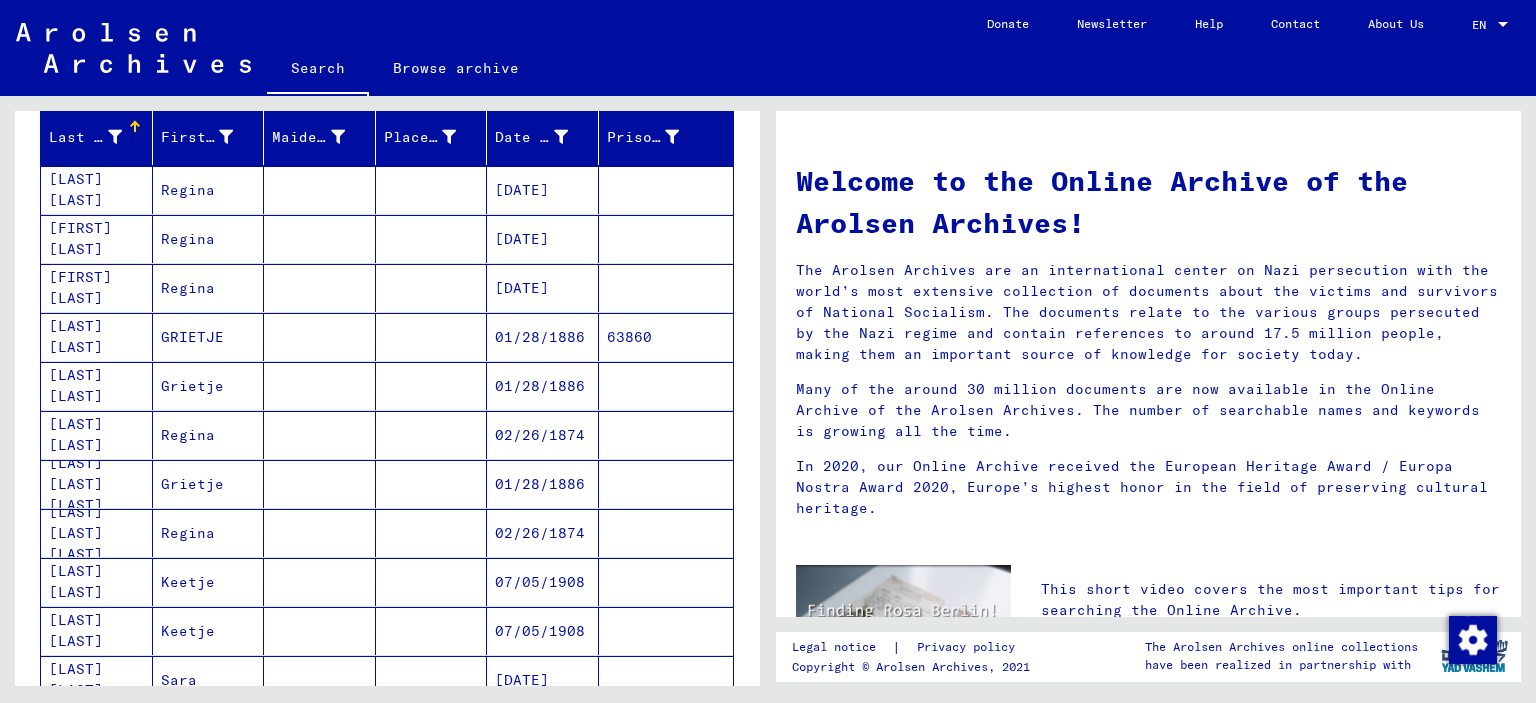 scroll, scrollTop: 196, scrollLeft: 0, axis: vertical 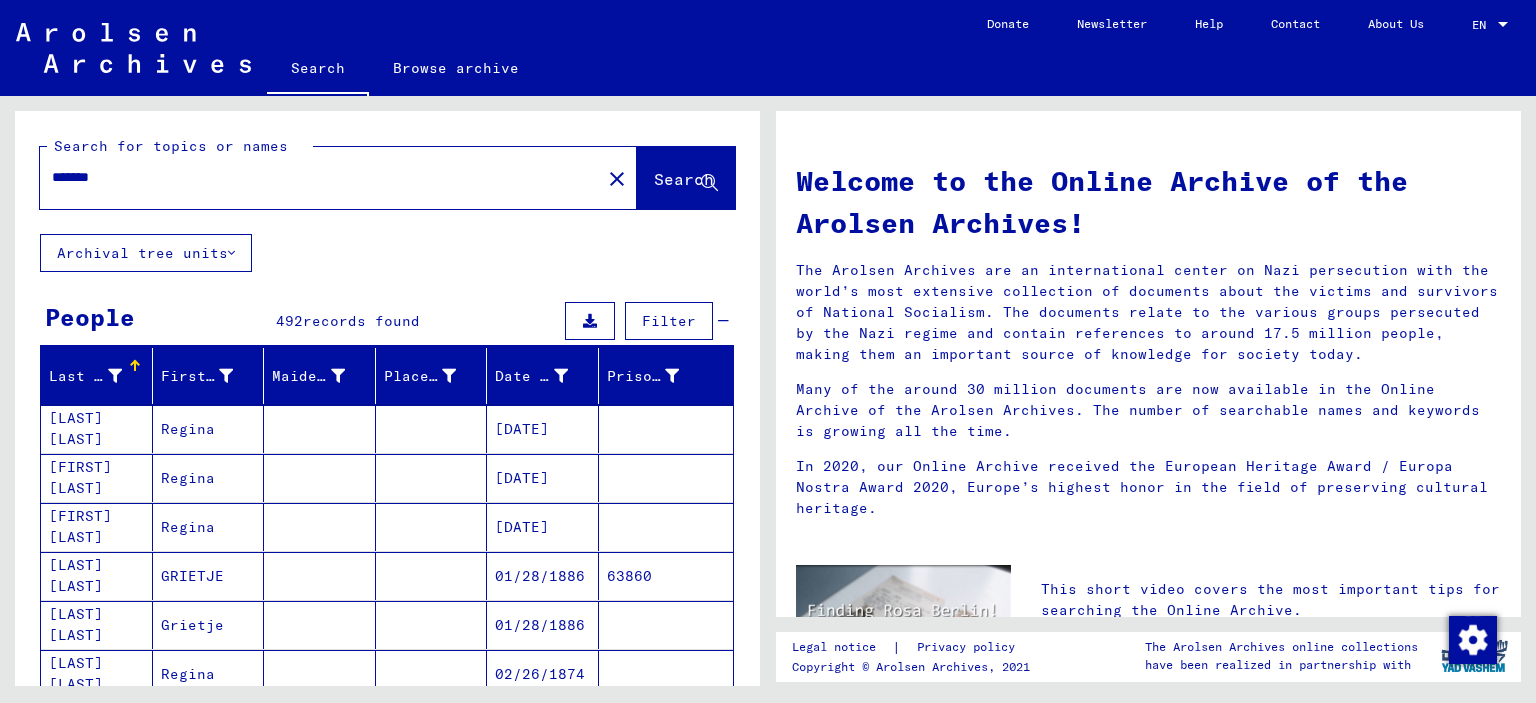 drag, startPoint x: 156, startPoint y: 179, endPoint x: 0, endPoint y: 178, distance: 156.0032 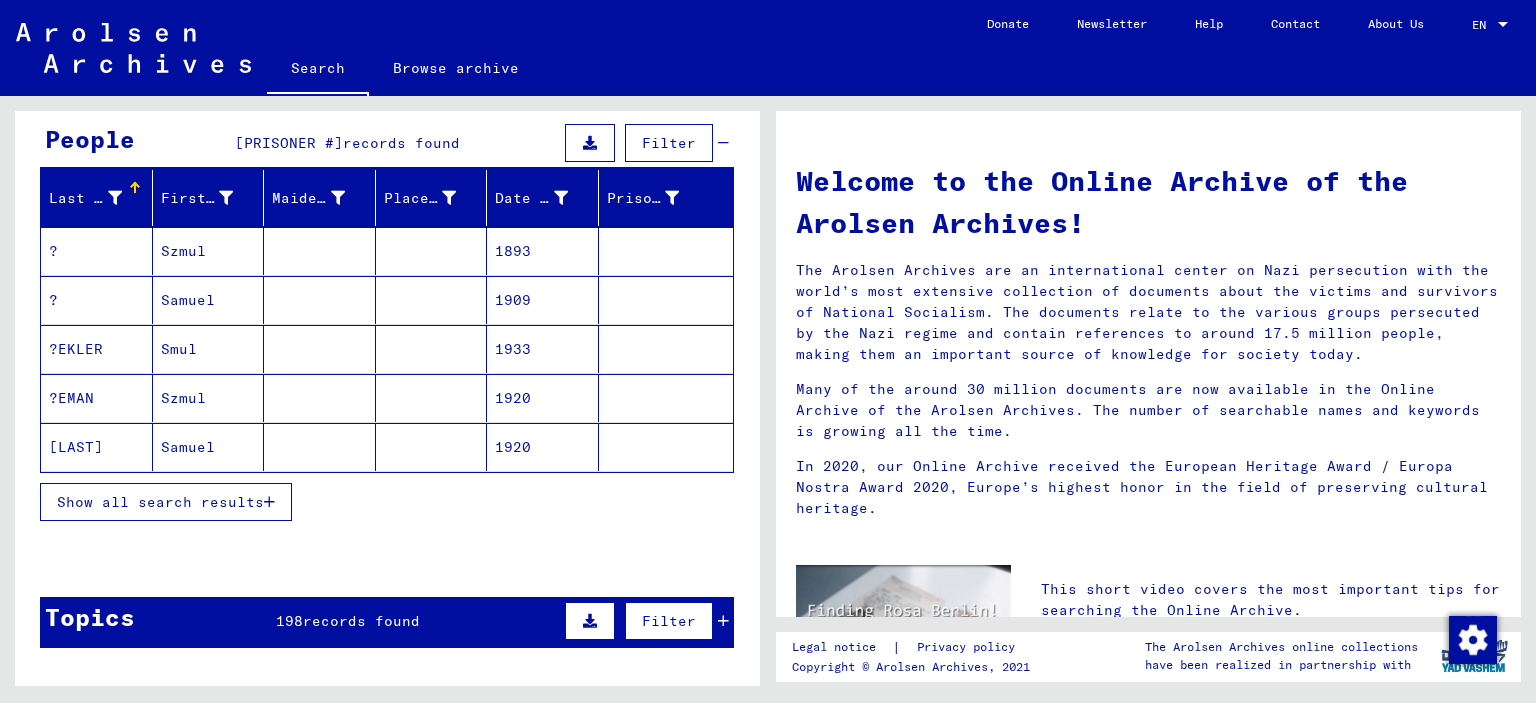 scroll, scrollTop: 230, scrollLeft: 0, axis: vertical 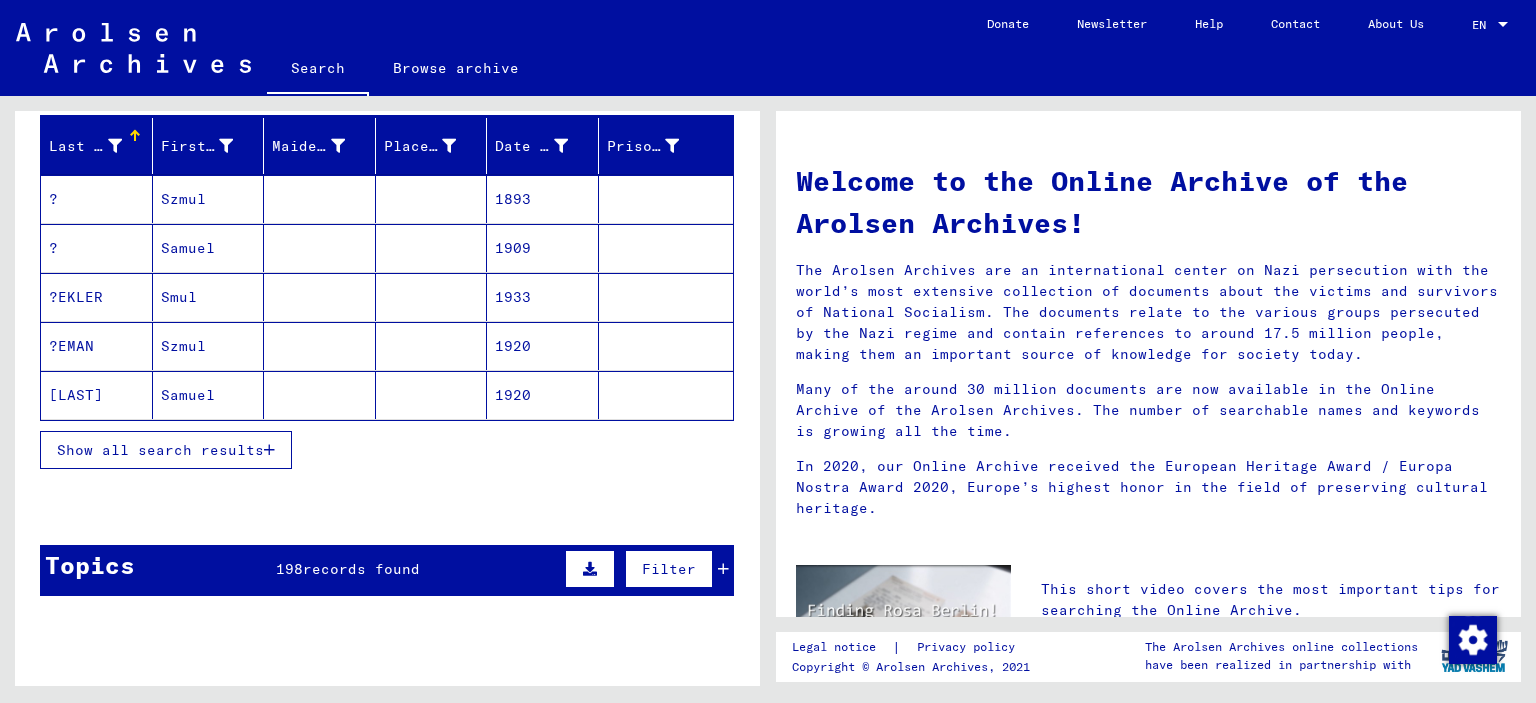 click on "Show all search results" at bounding box center [160, 450] 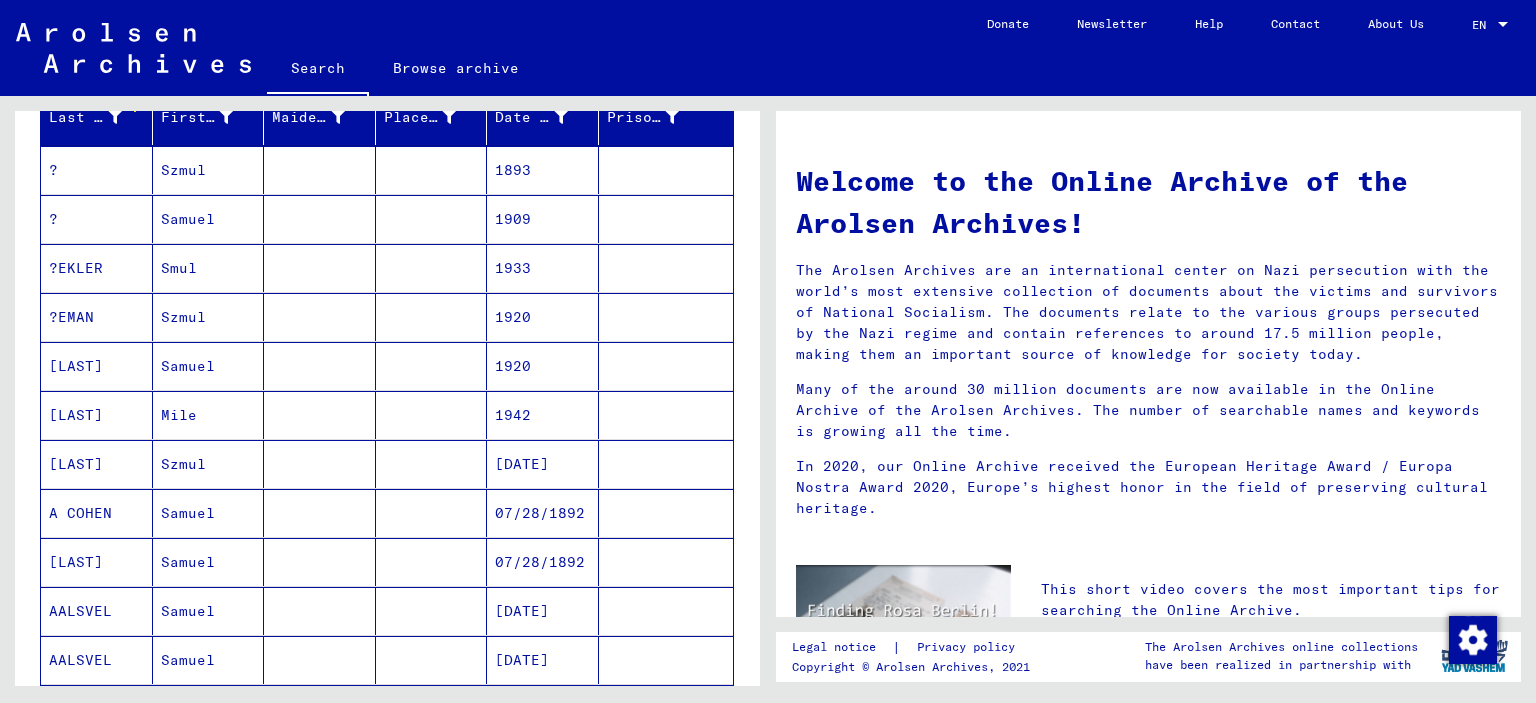 scroll, scrollTop: 0, scrollLeft: 0, axis: both 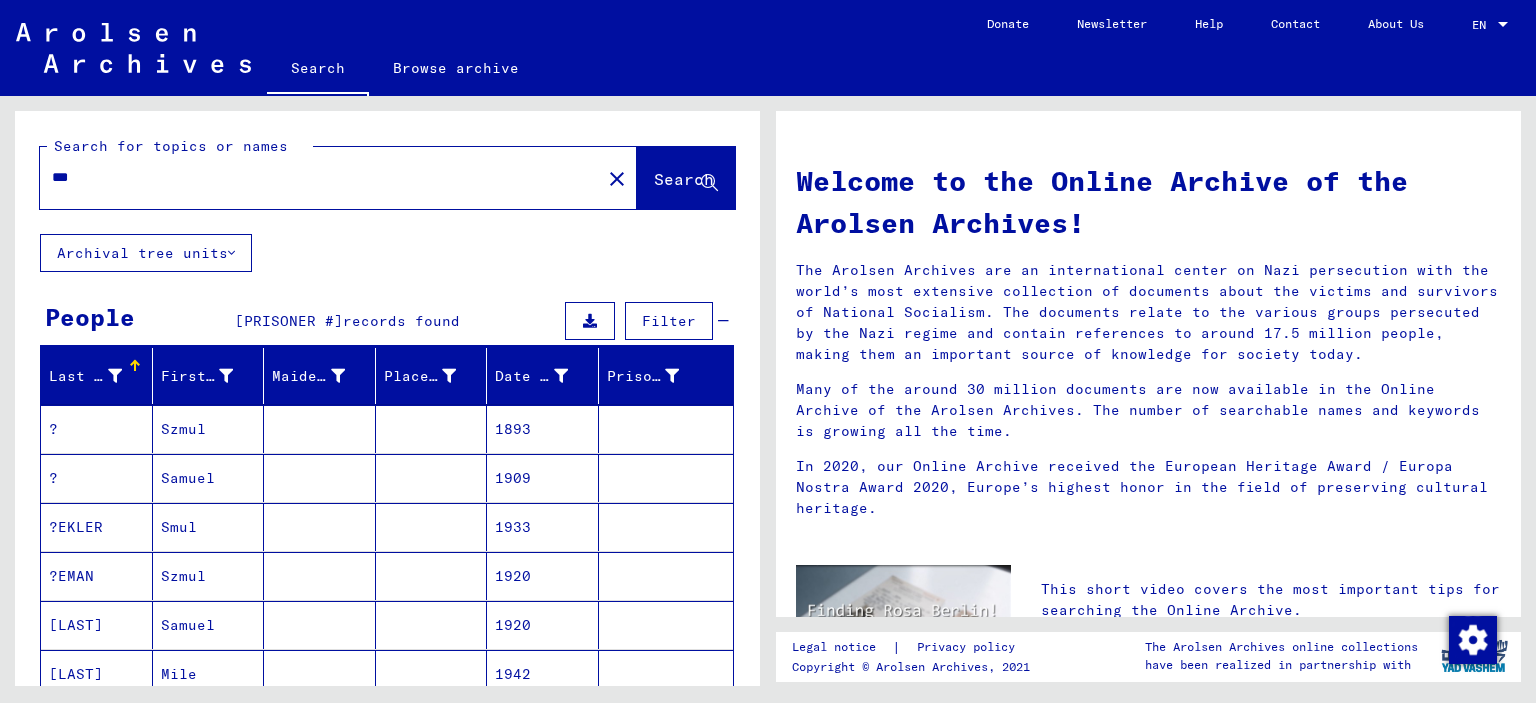 click on "***" at bounding box center (314, 177) 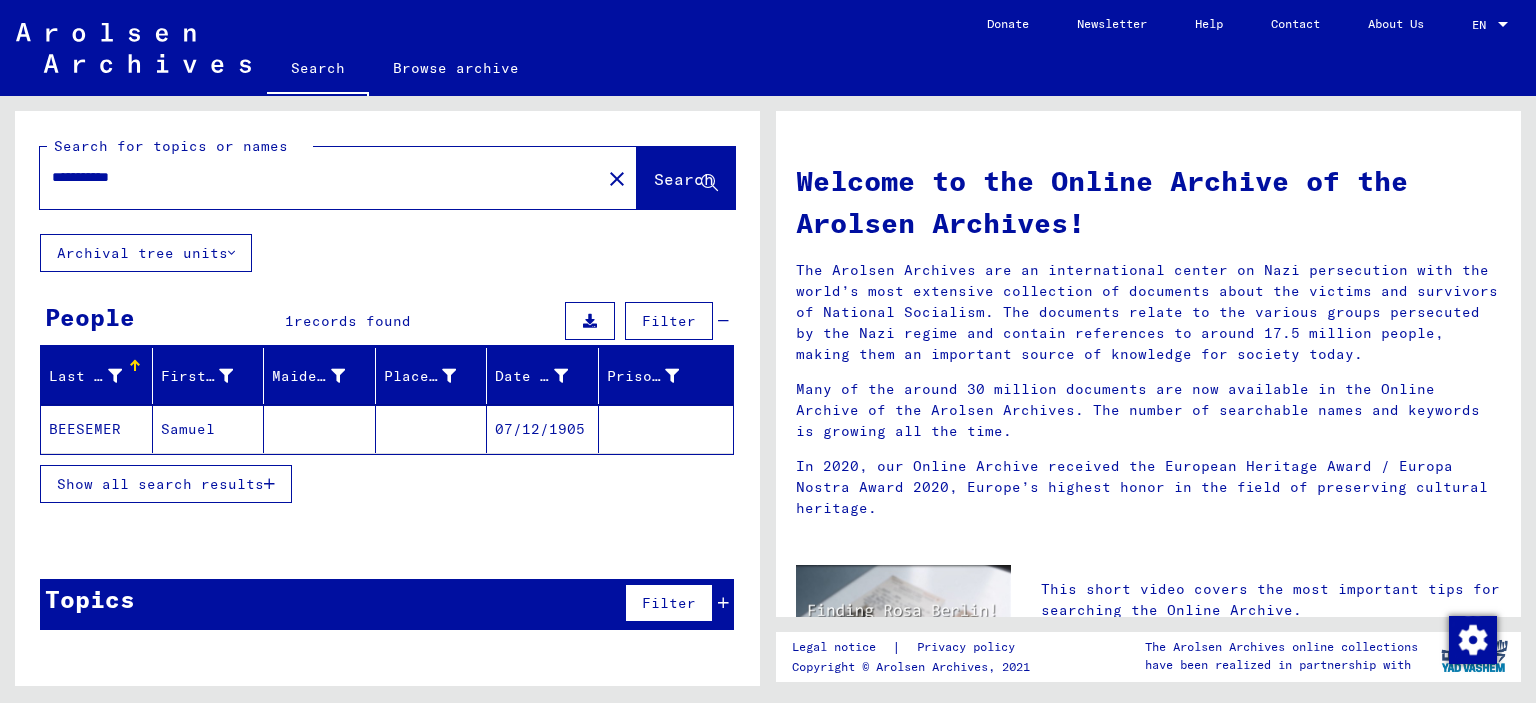 click on "**********" at bounding box center [314, 177] 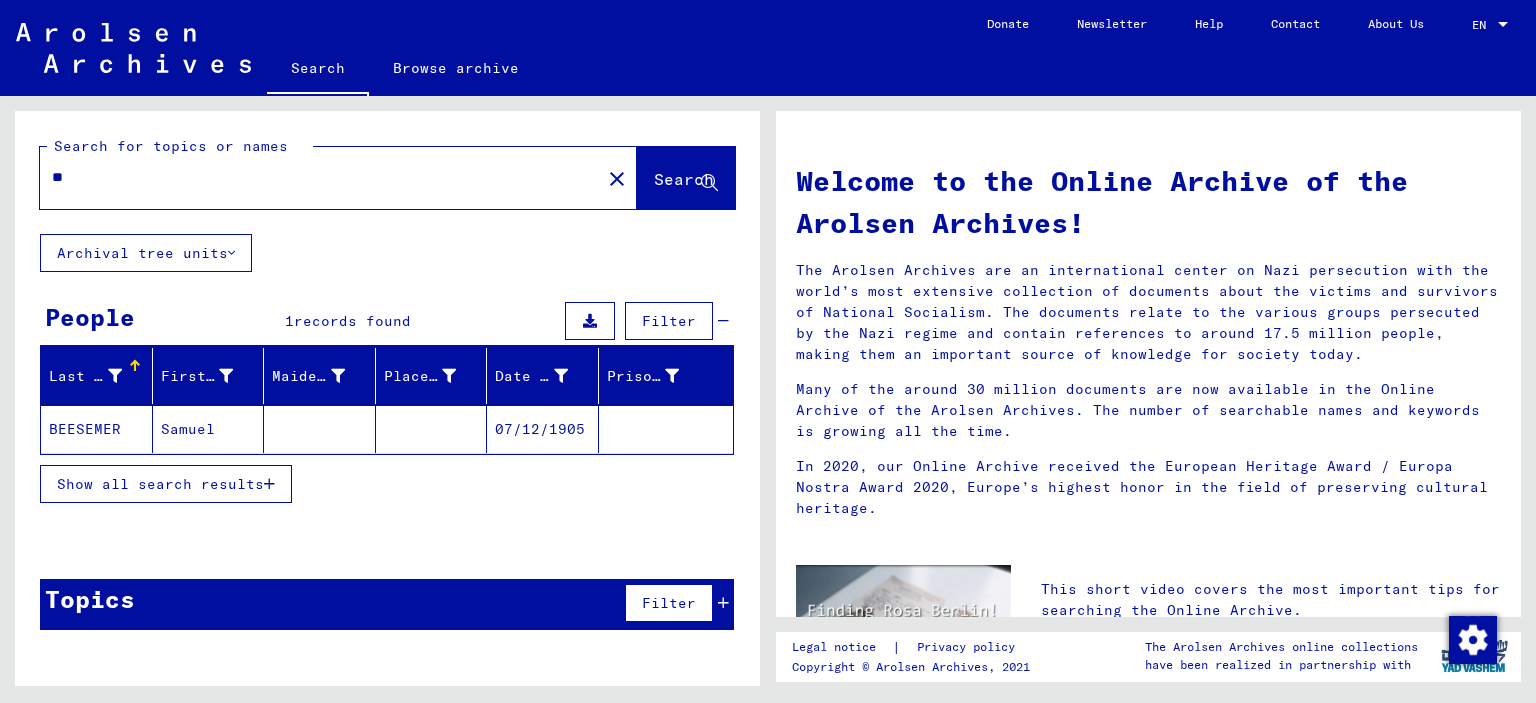 type on "*" 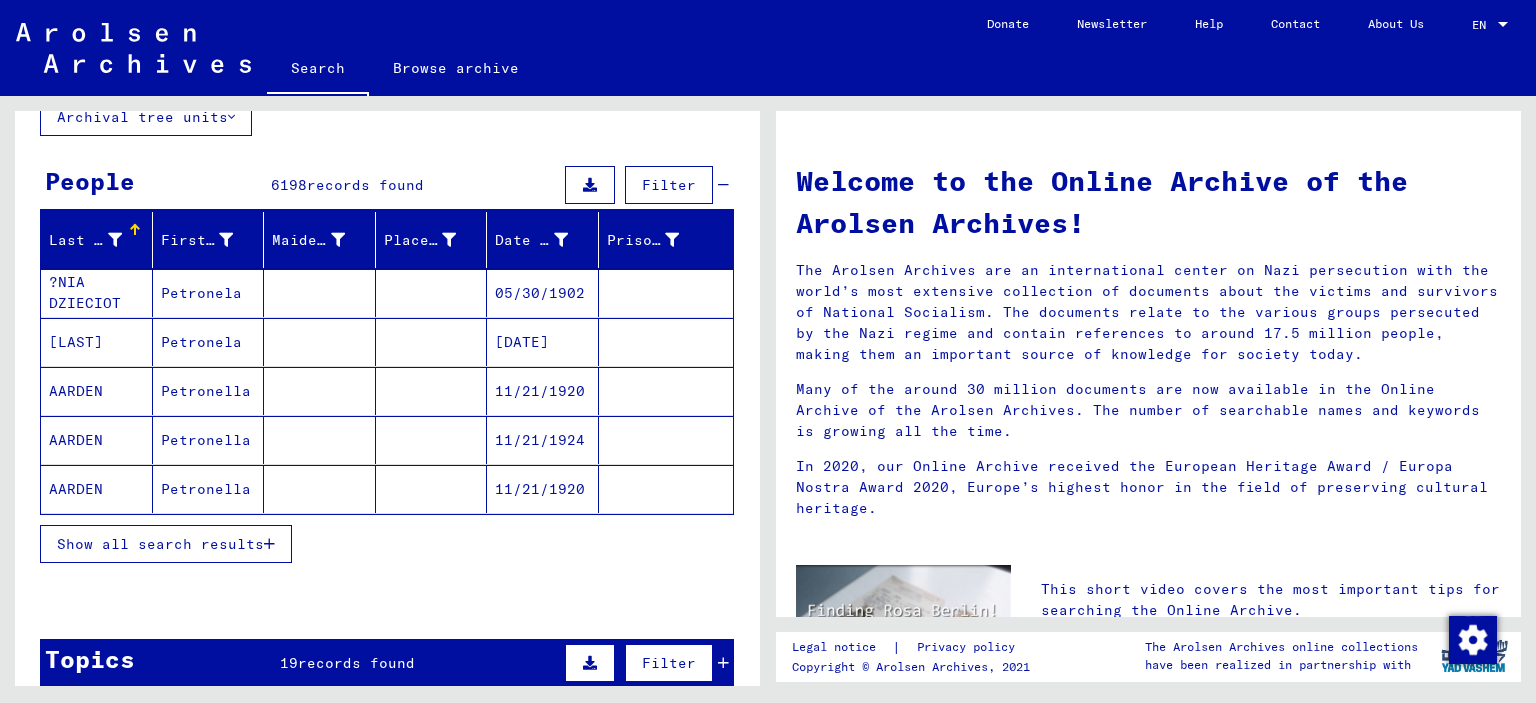scroll, scrollTop: 136, scrollLeft: 0, axis: vertical 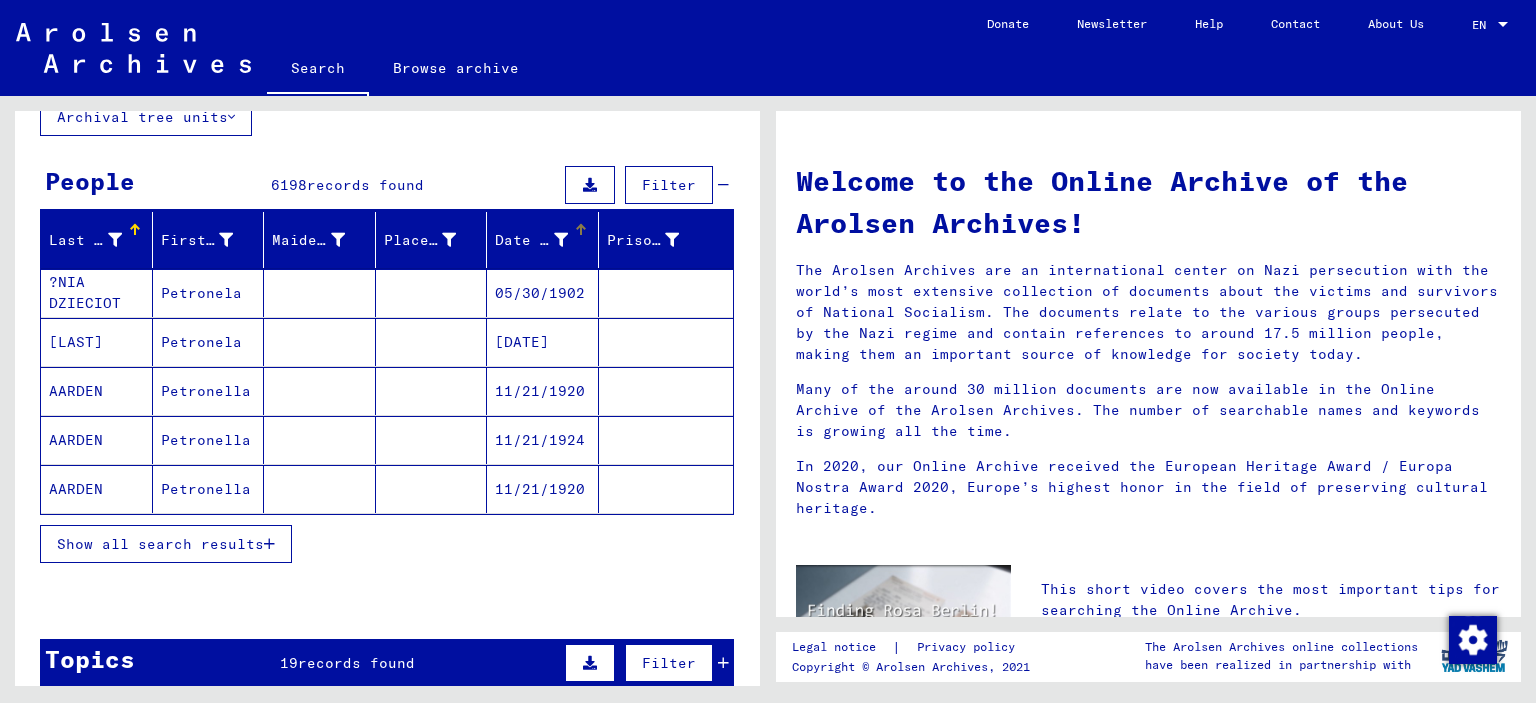 click on "Date of Birth" at bounding box center [531, 240] 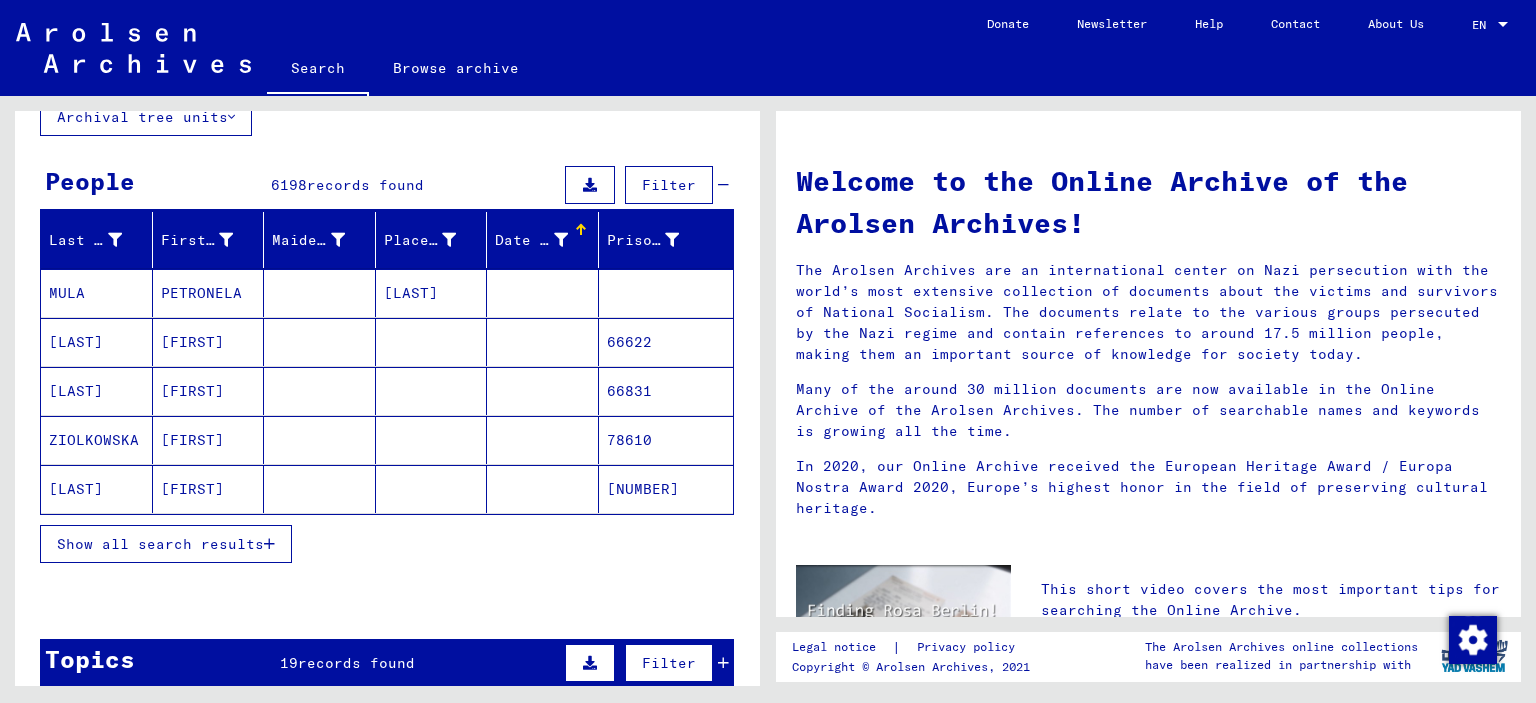 click on "Show all search results" at bounding box center (160, 544) 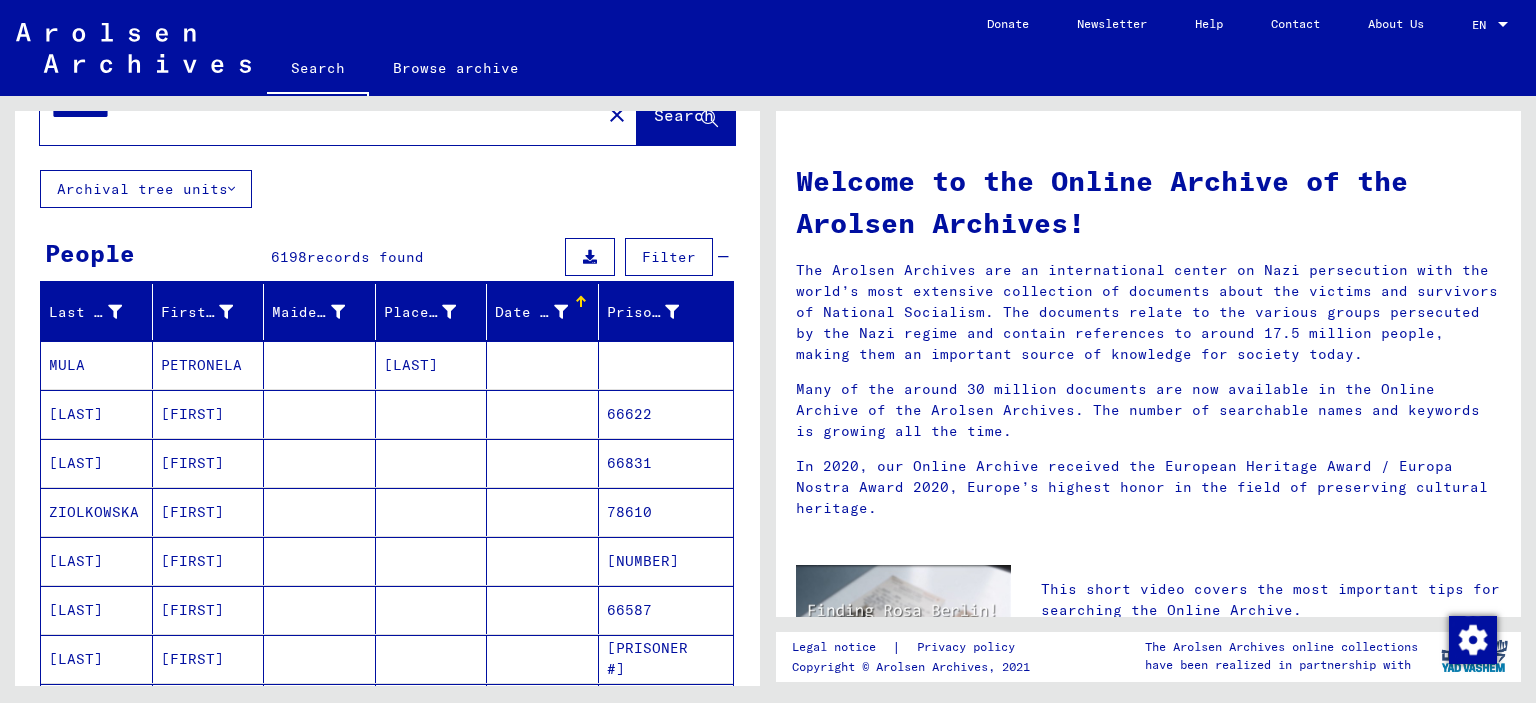 scroll, scrollTop: 0, scrollLeft: 0, axis: both 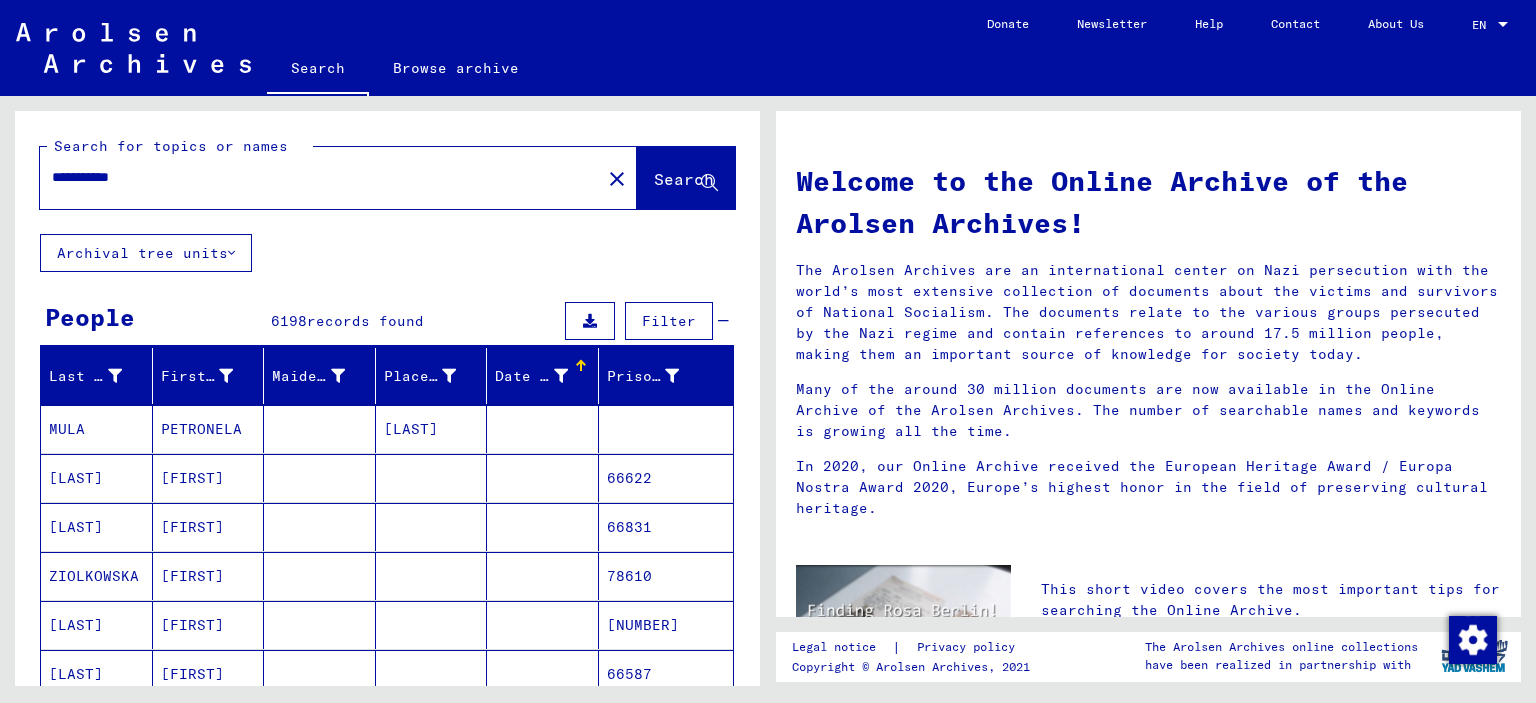 click on "Filter" at bounding box center [669, 321] 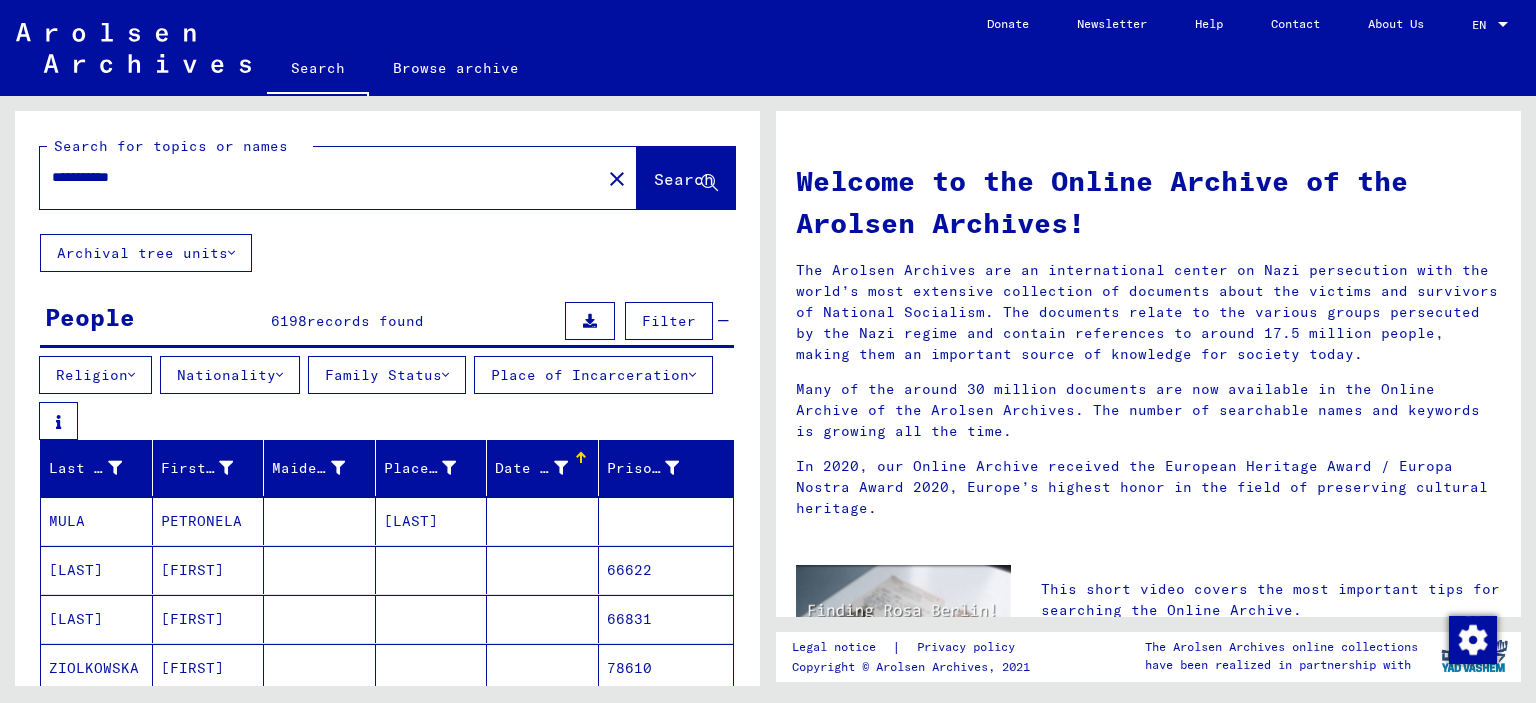 click on "Nationality" at bounding box center [230, 375] 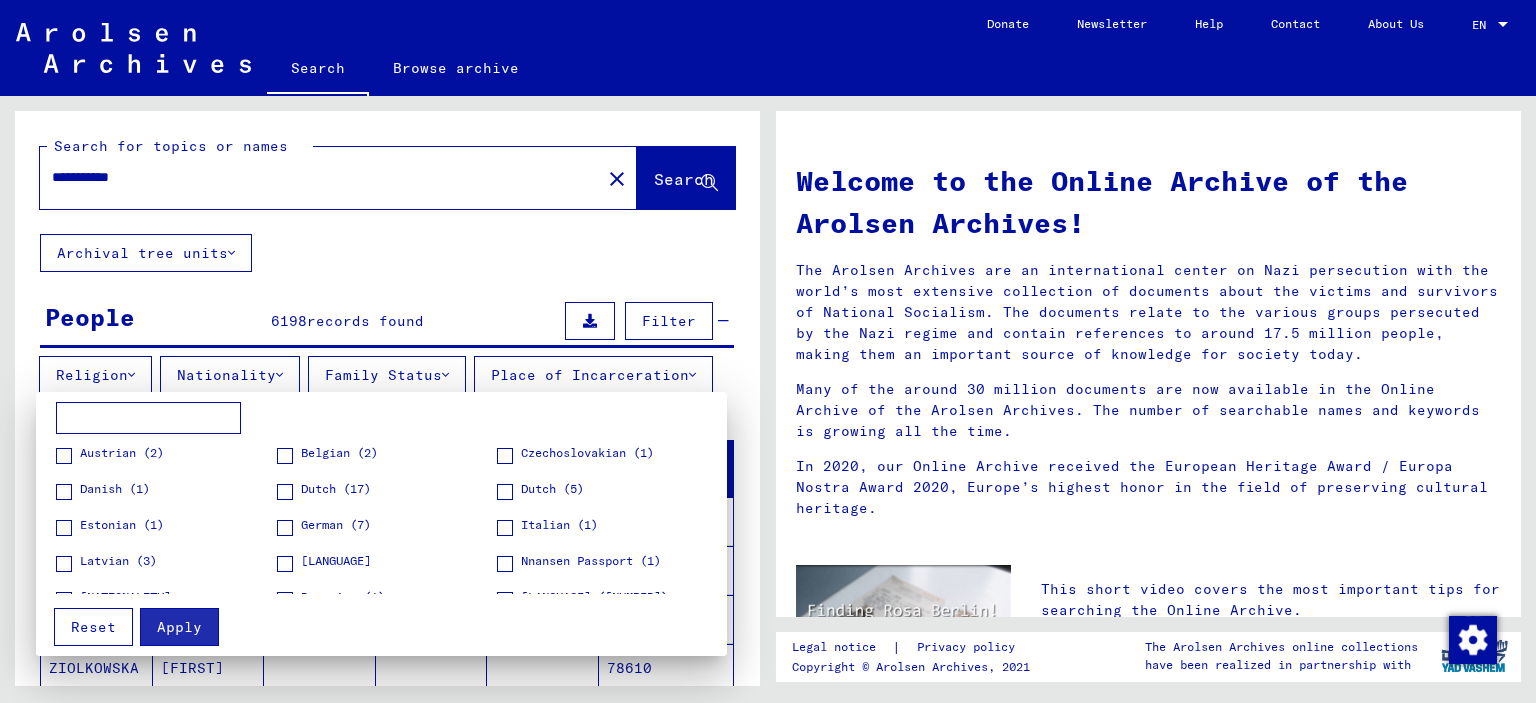 click at bounding box center (285, 492) 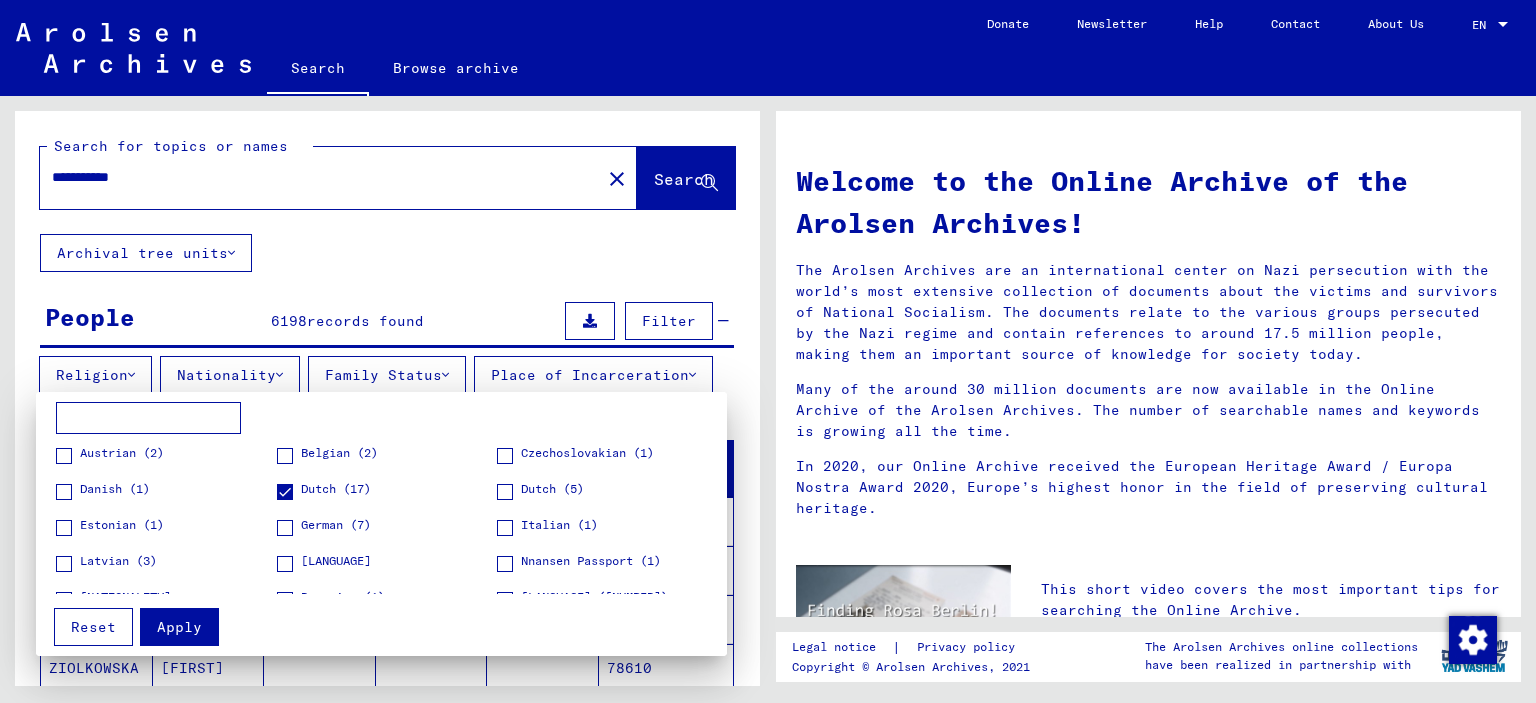 click on "Apply" at bounding box center [179, 627] 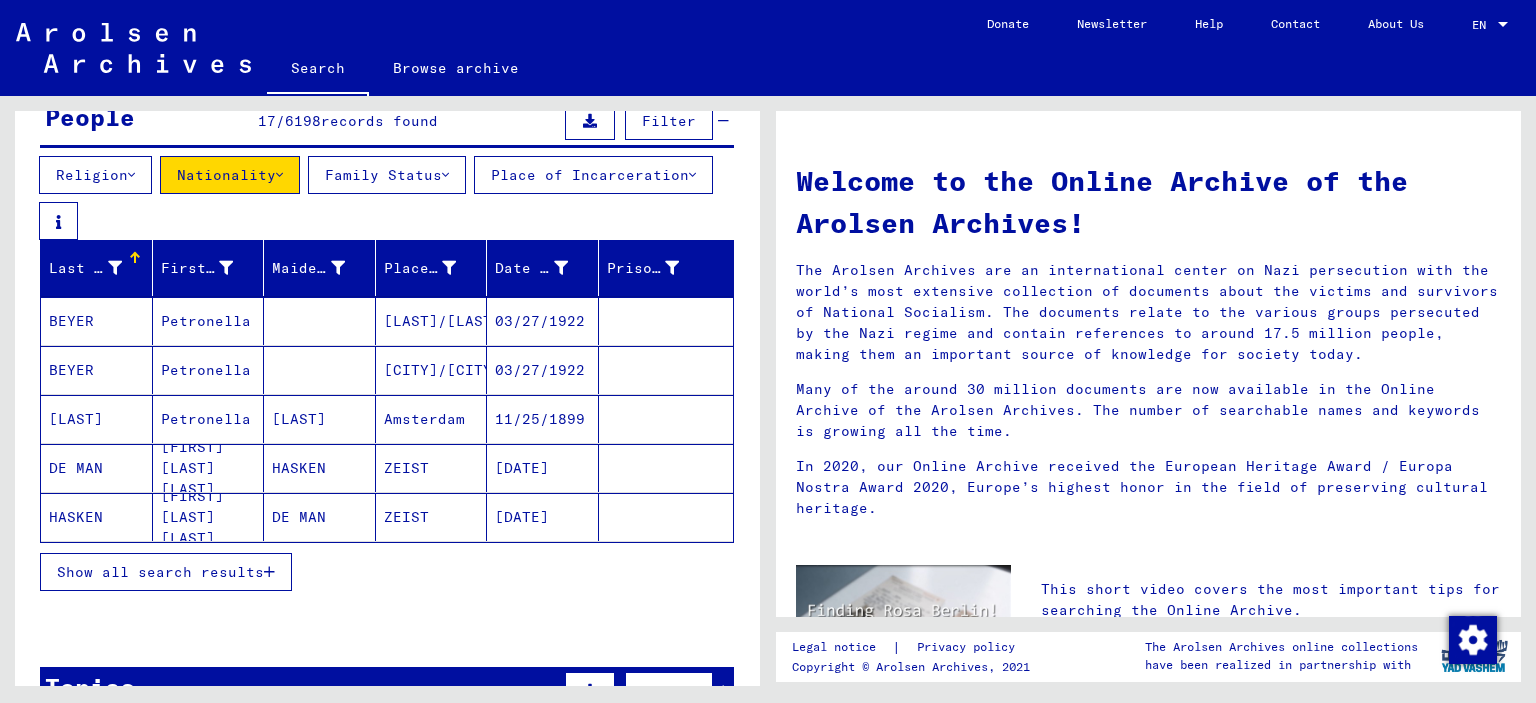scroll, scrollTop: 300, scrollLeft: 0, axis: vertical 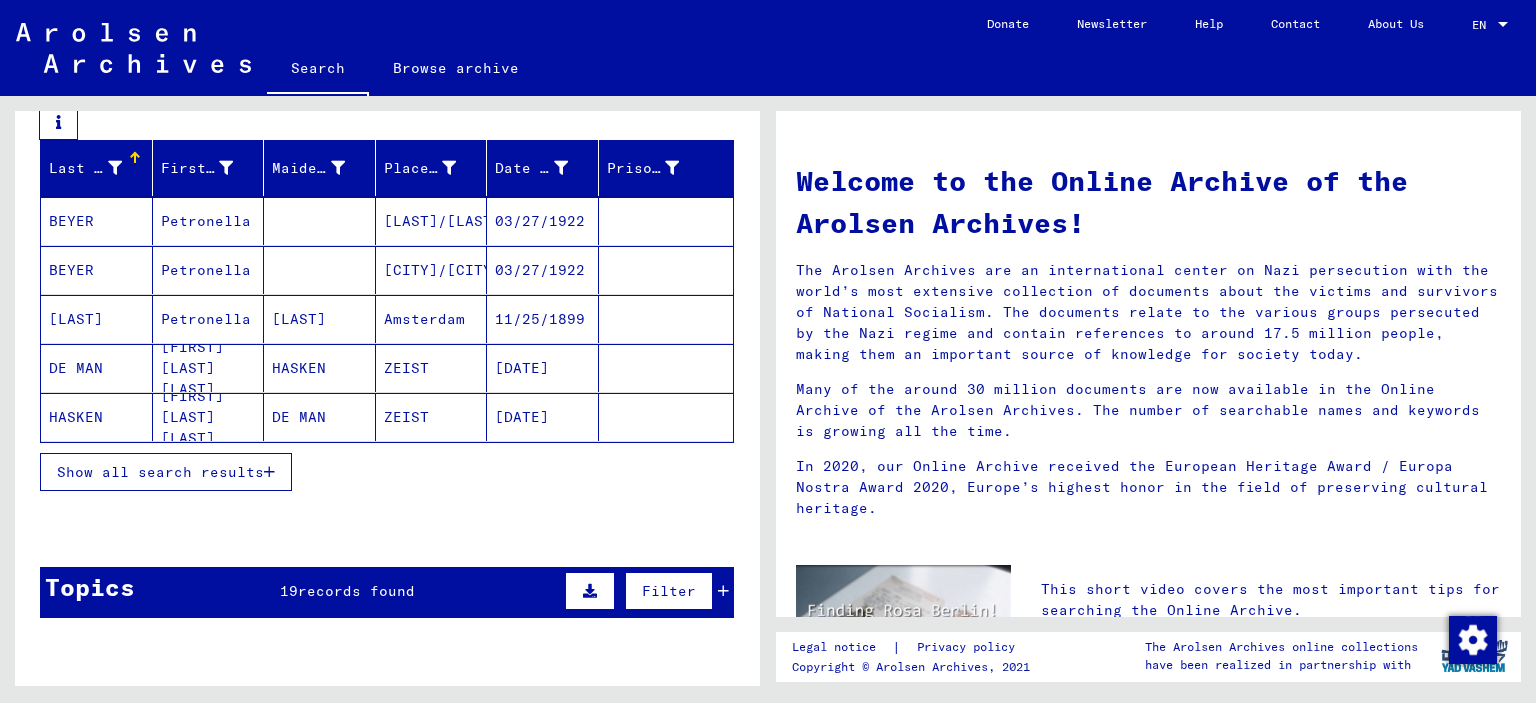 click on "Show all search results" at bounding box center (160, 472) 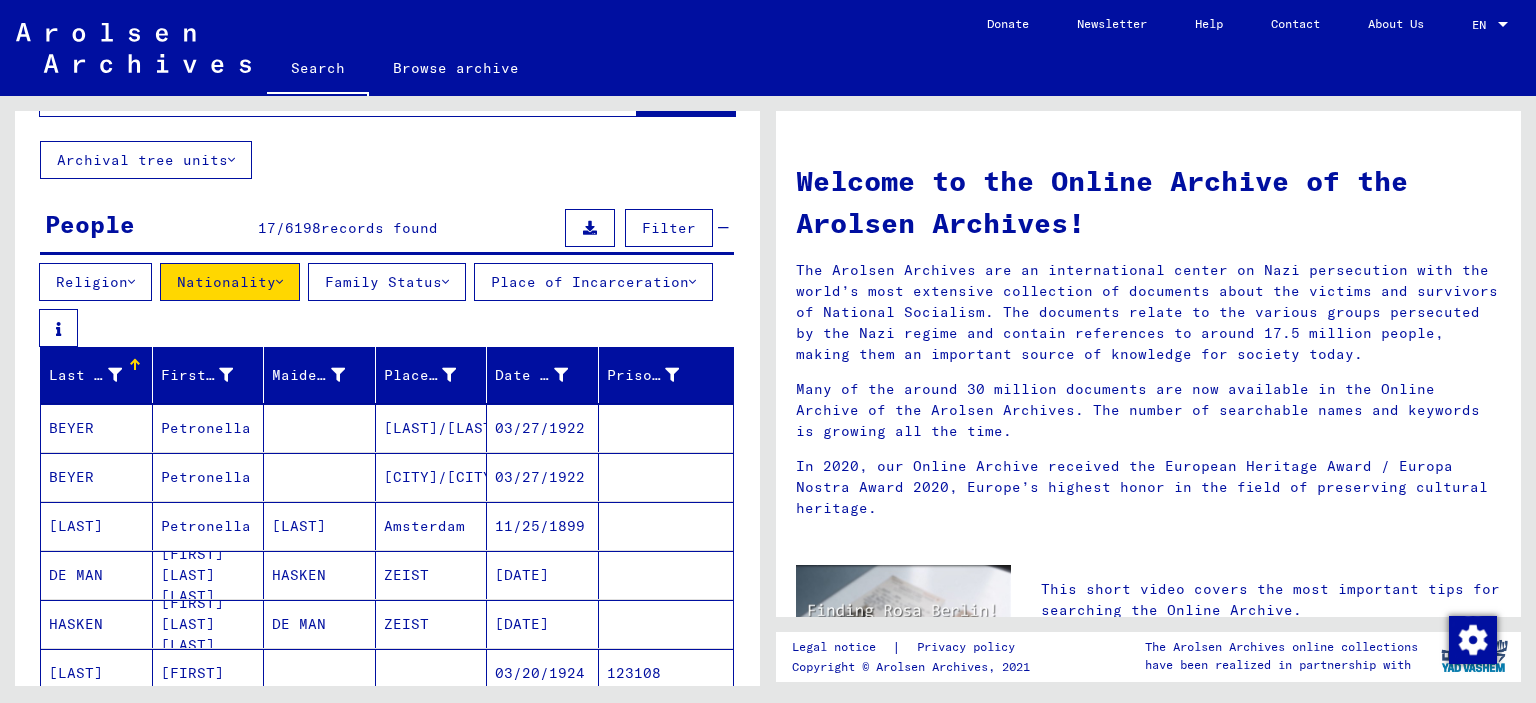 scroll, scrollTop: 0, scrollLeft: 0, axis: both 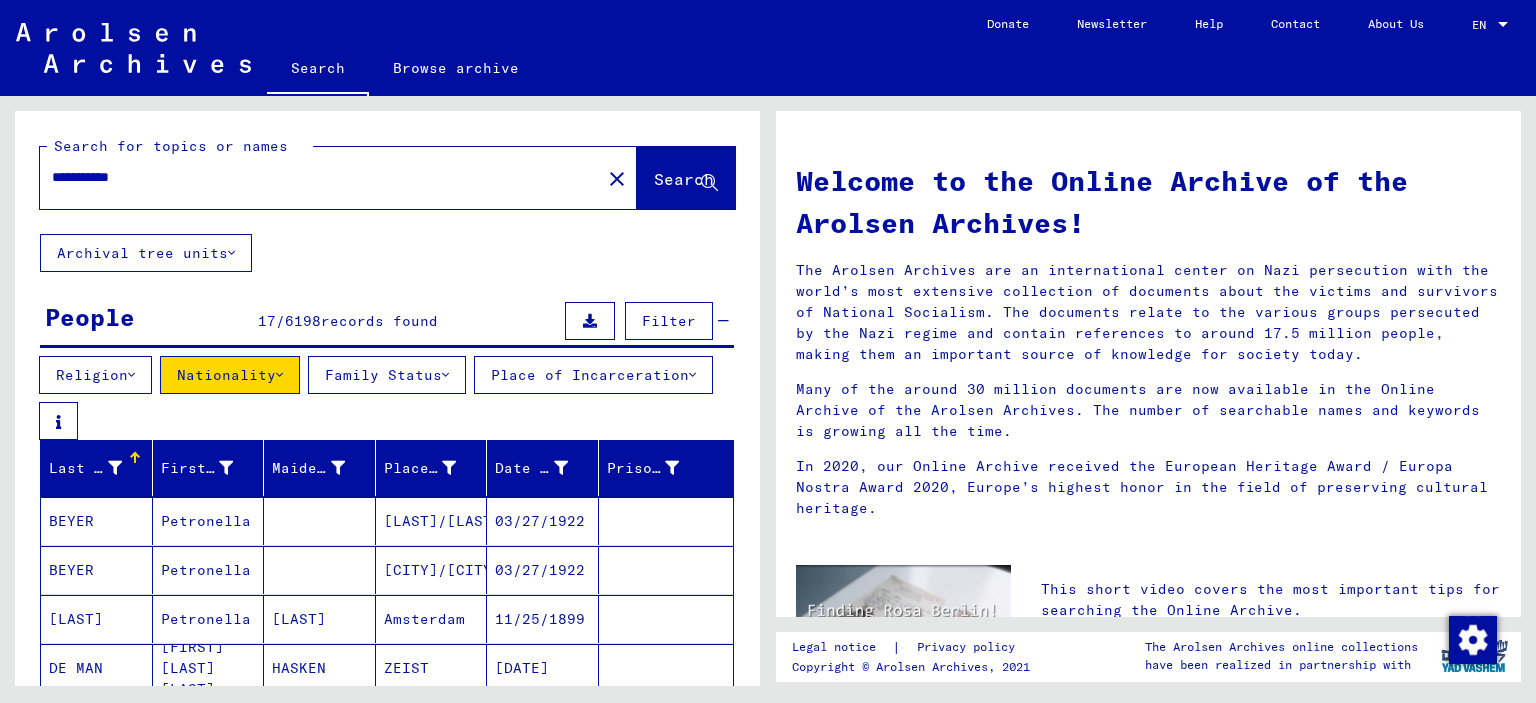 click at bounding box center [590, 321] 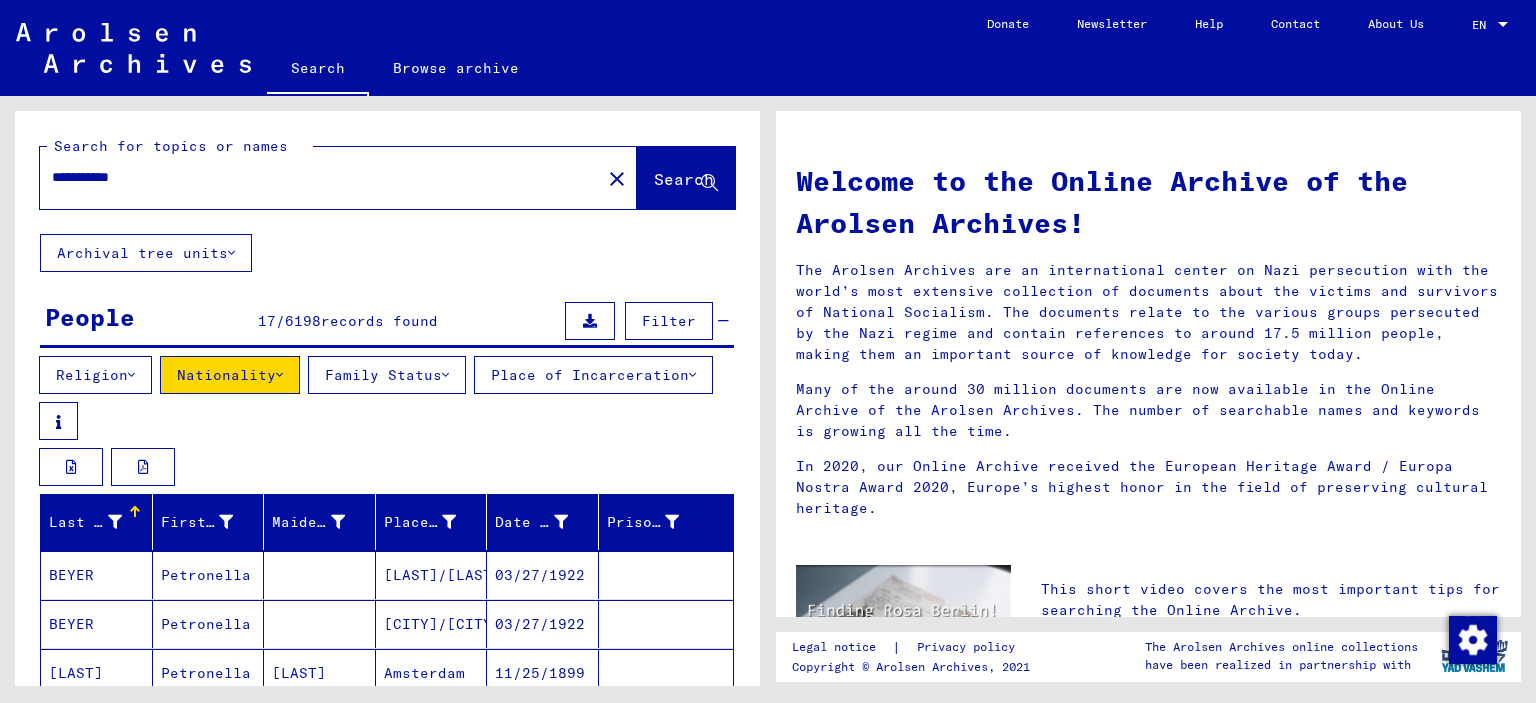 click on "Filter" at bounding box center [669, 321] 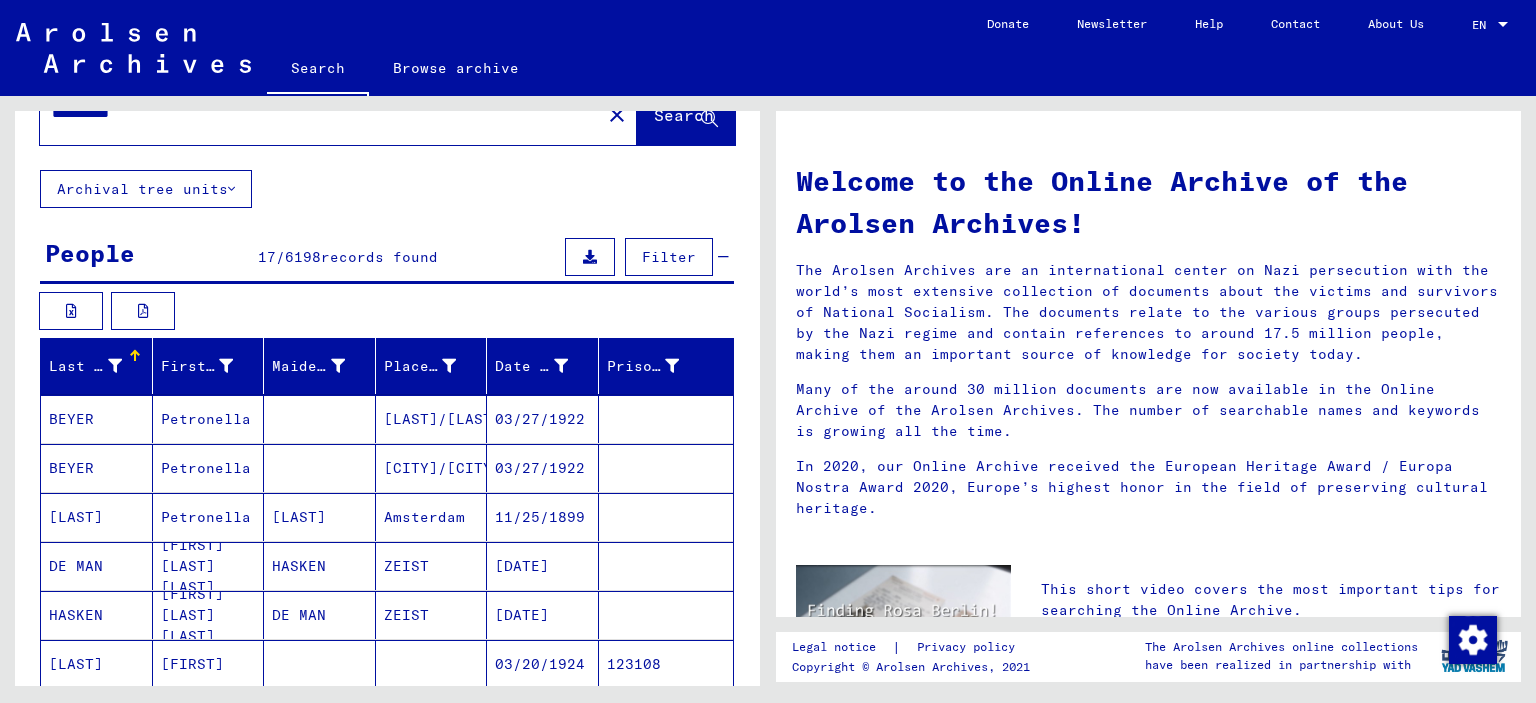 scroll, scrollTop: 100, scrollLeft: 0, axis: vertical 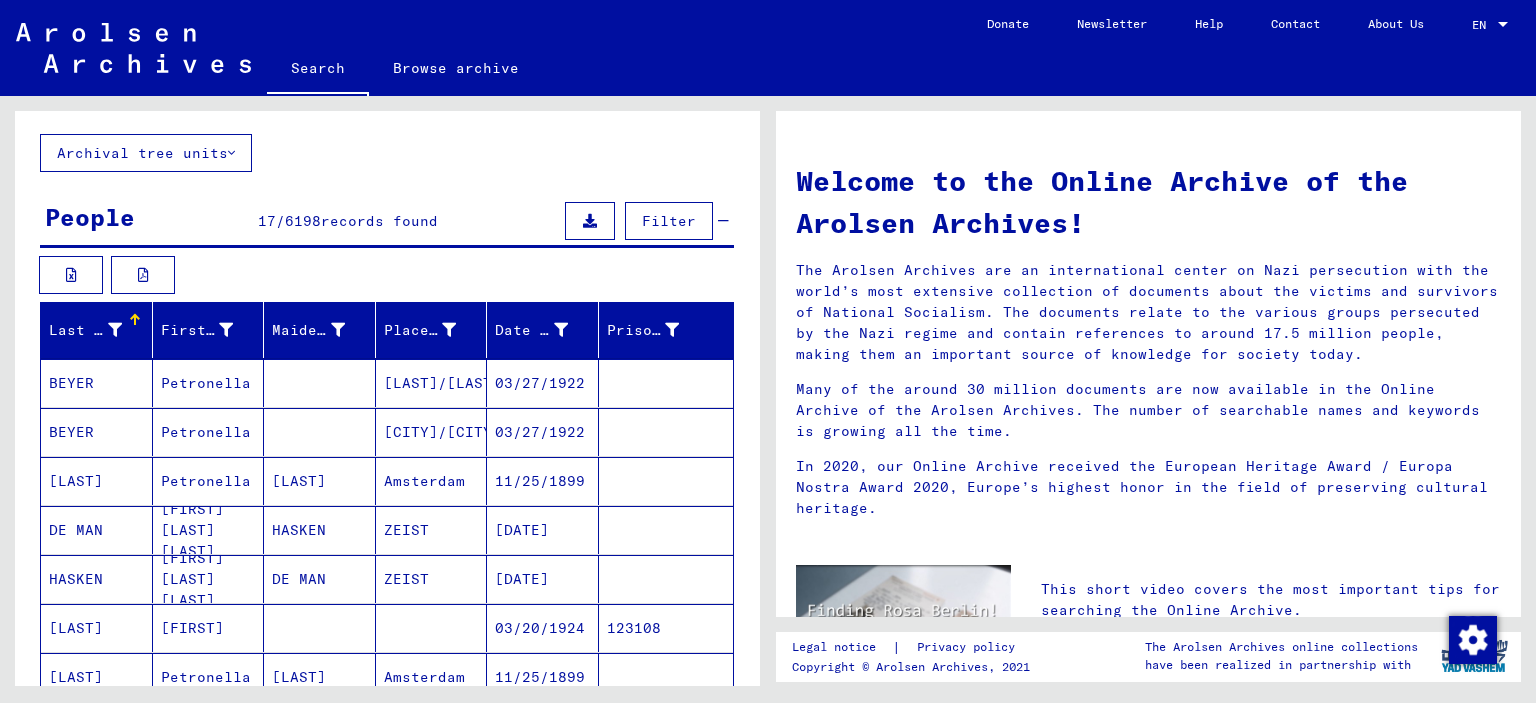 click on "Filter" at bounding box center [669, 221] 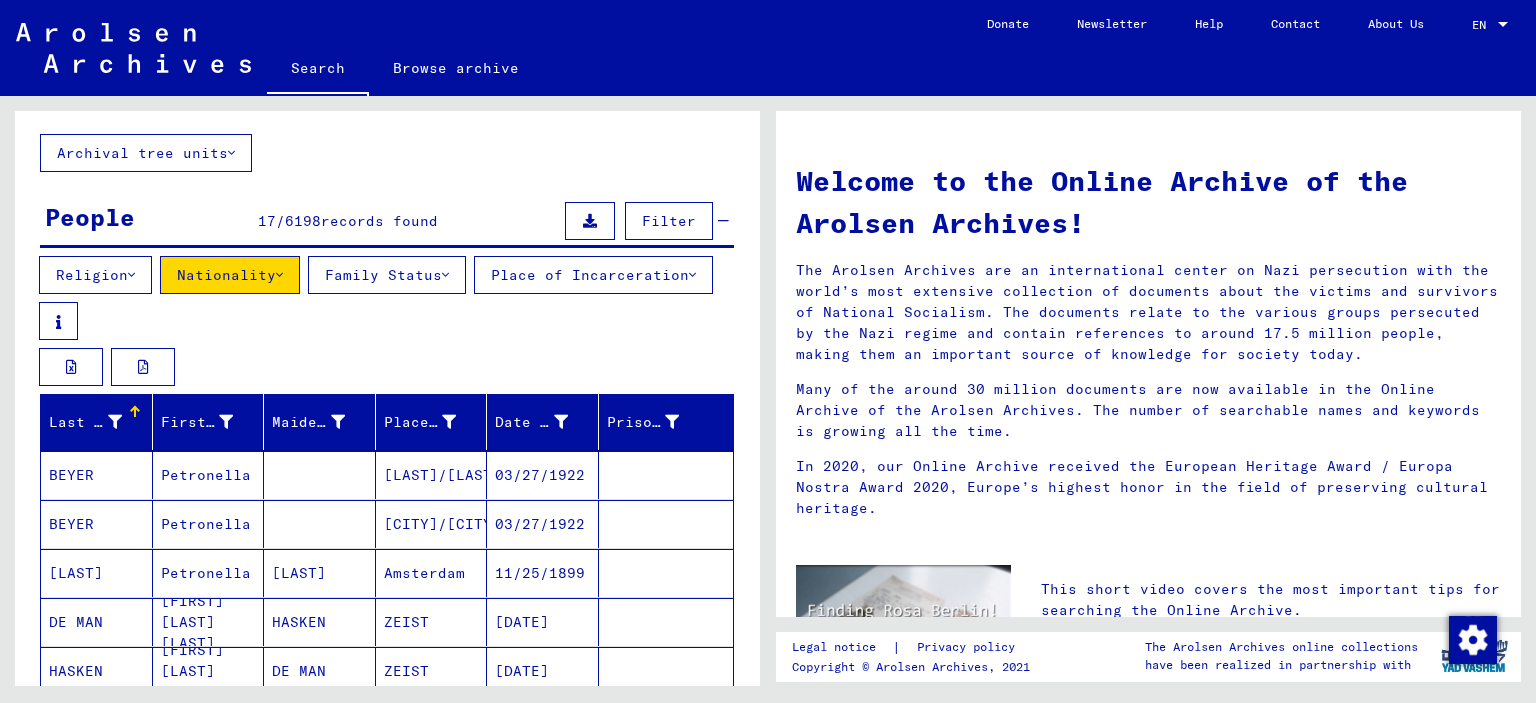 click on "Nationality" at bounding box center [230, 275] 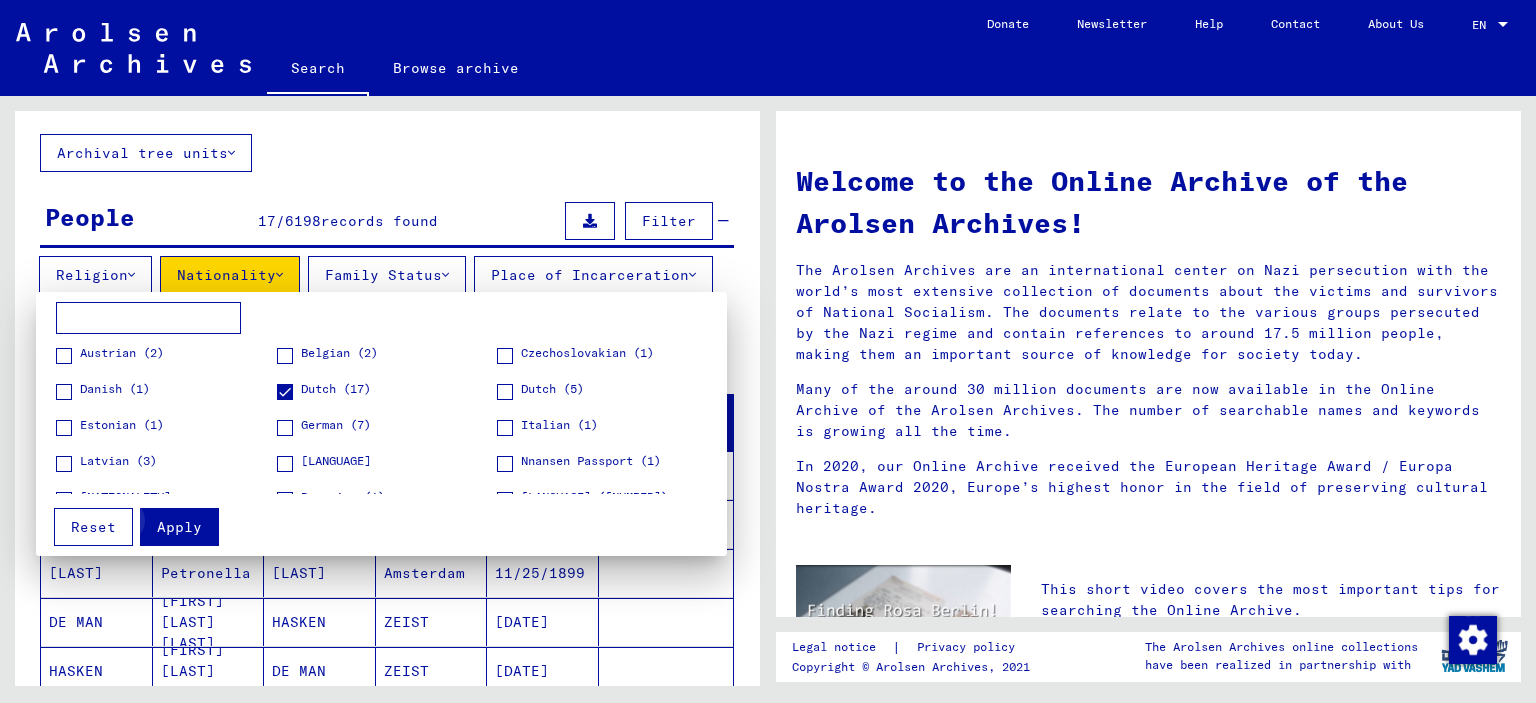 click on "Apply" at bounding box center (179, 527) 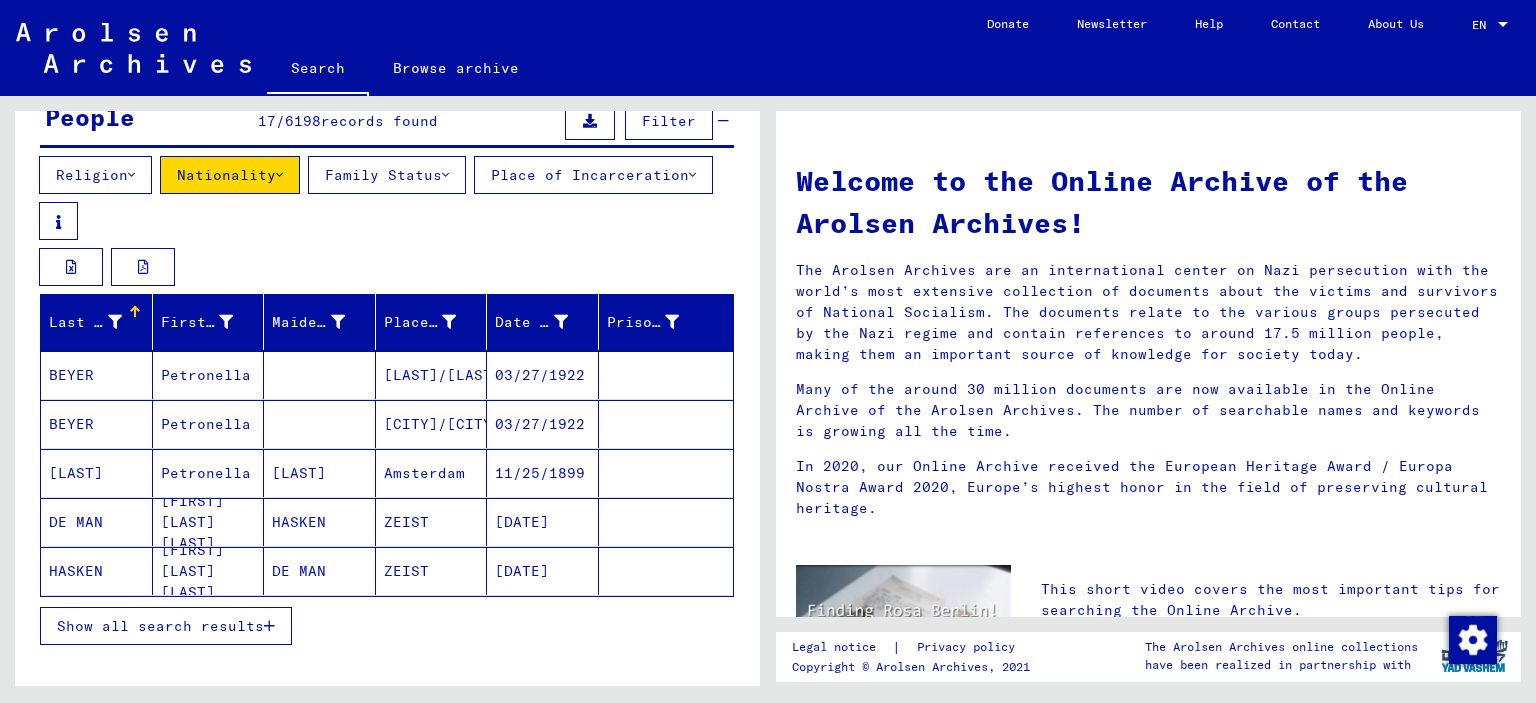 scroll, scrollTop: 0, scrollLeft: 0, axis: both 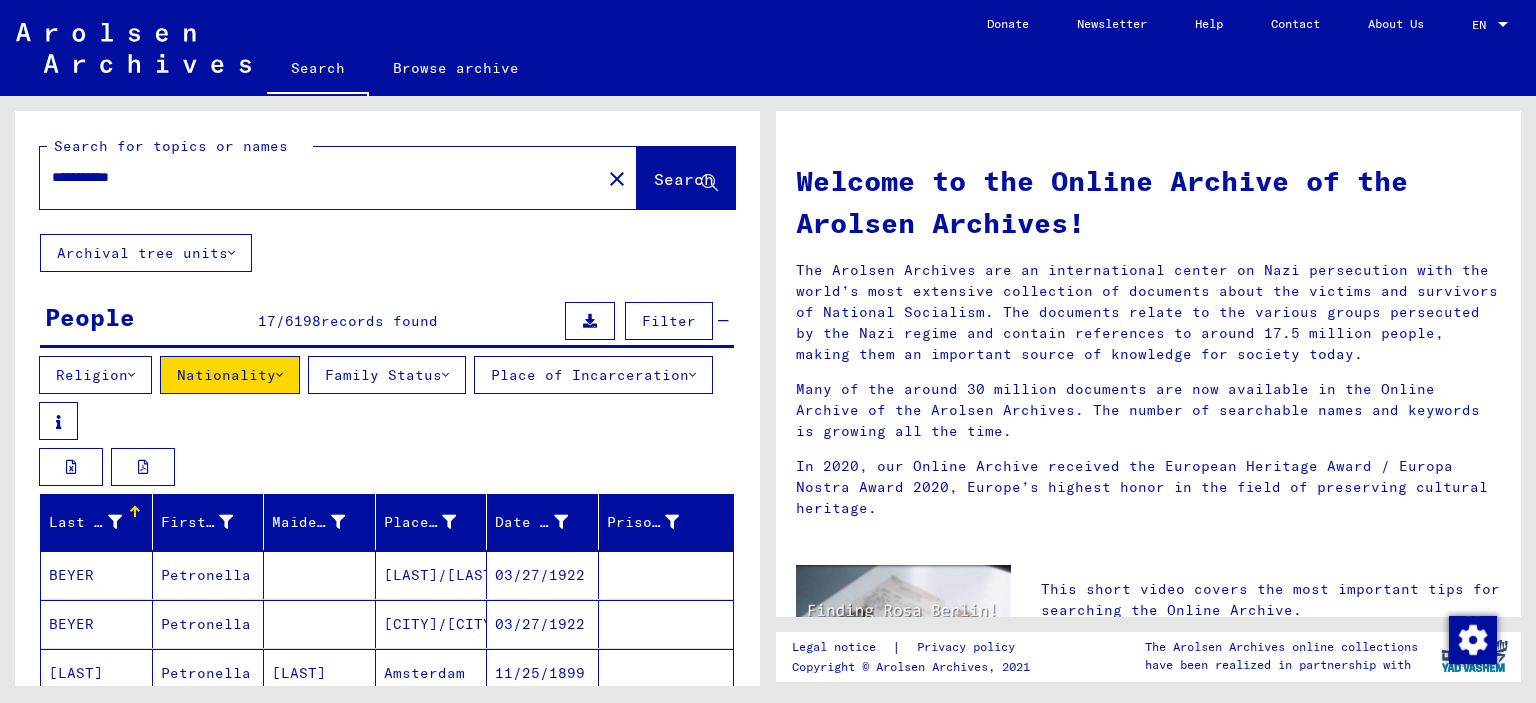 click on "**********" at bounding box center [314, 177] 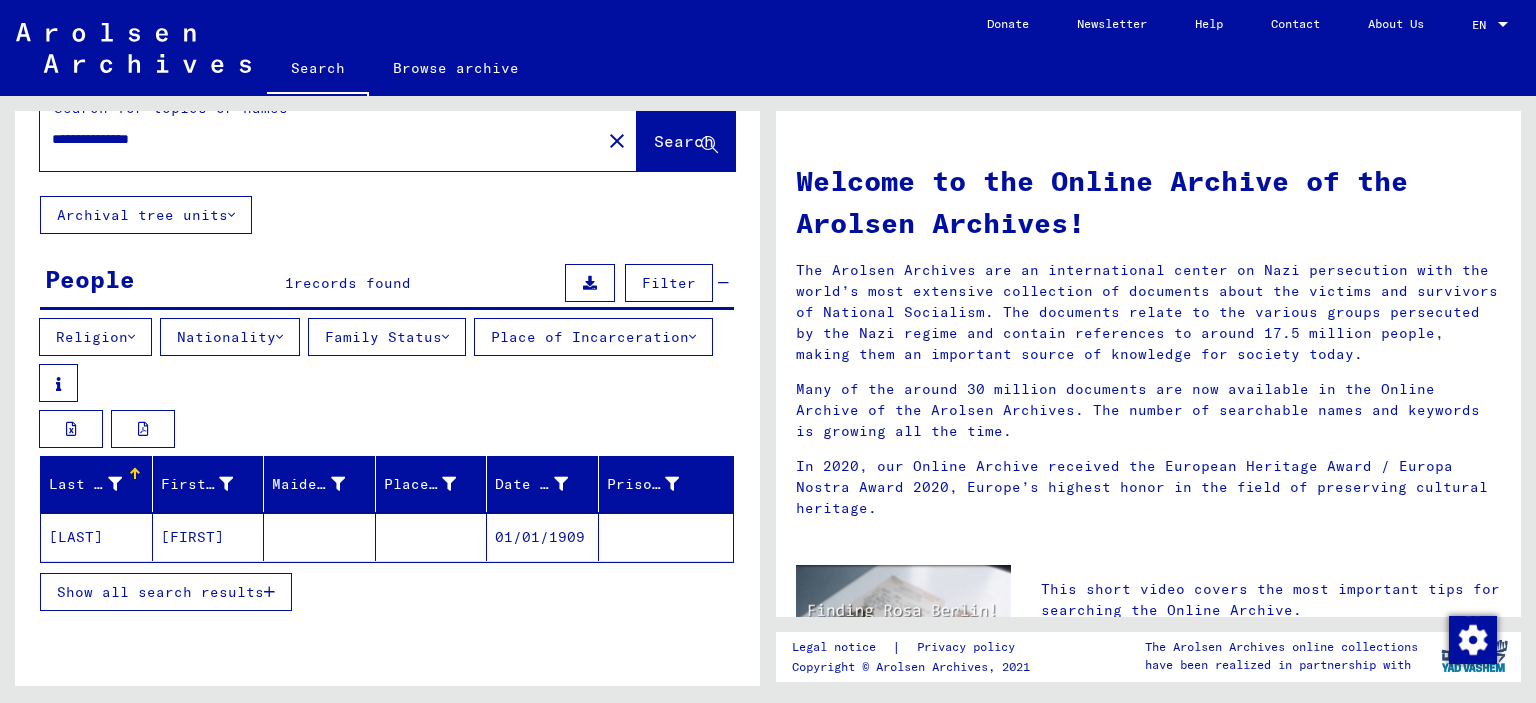 scroll, scrollTop: 24, scrollLeft: 0, axis: vertical 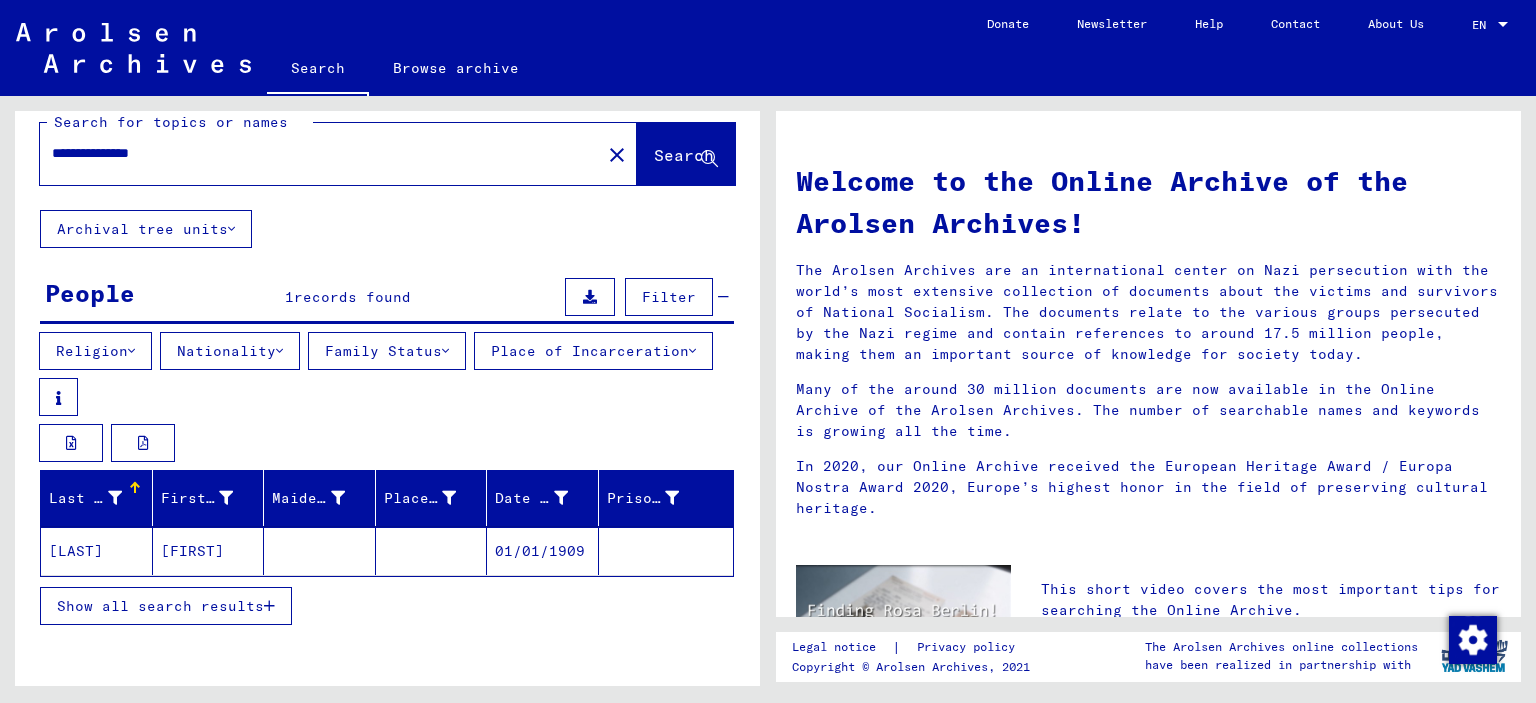 click on "Show all search results" at bounding box center [160, 606] 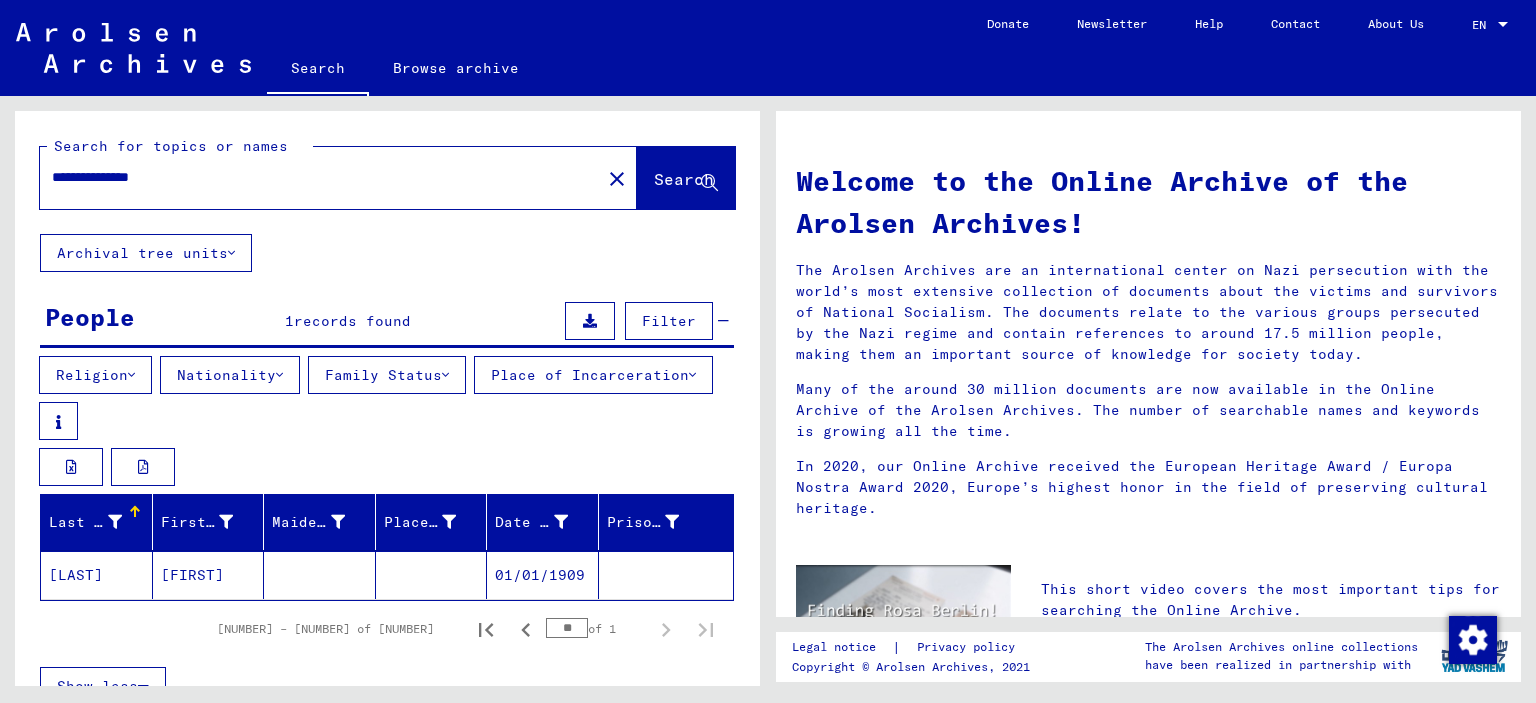 scroll, scrollTop: 0, scrollLeft: 0, axis: both 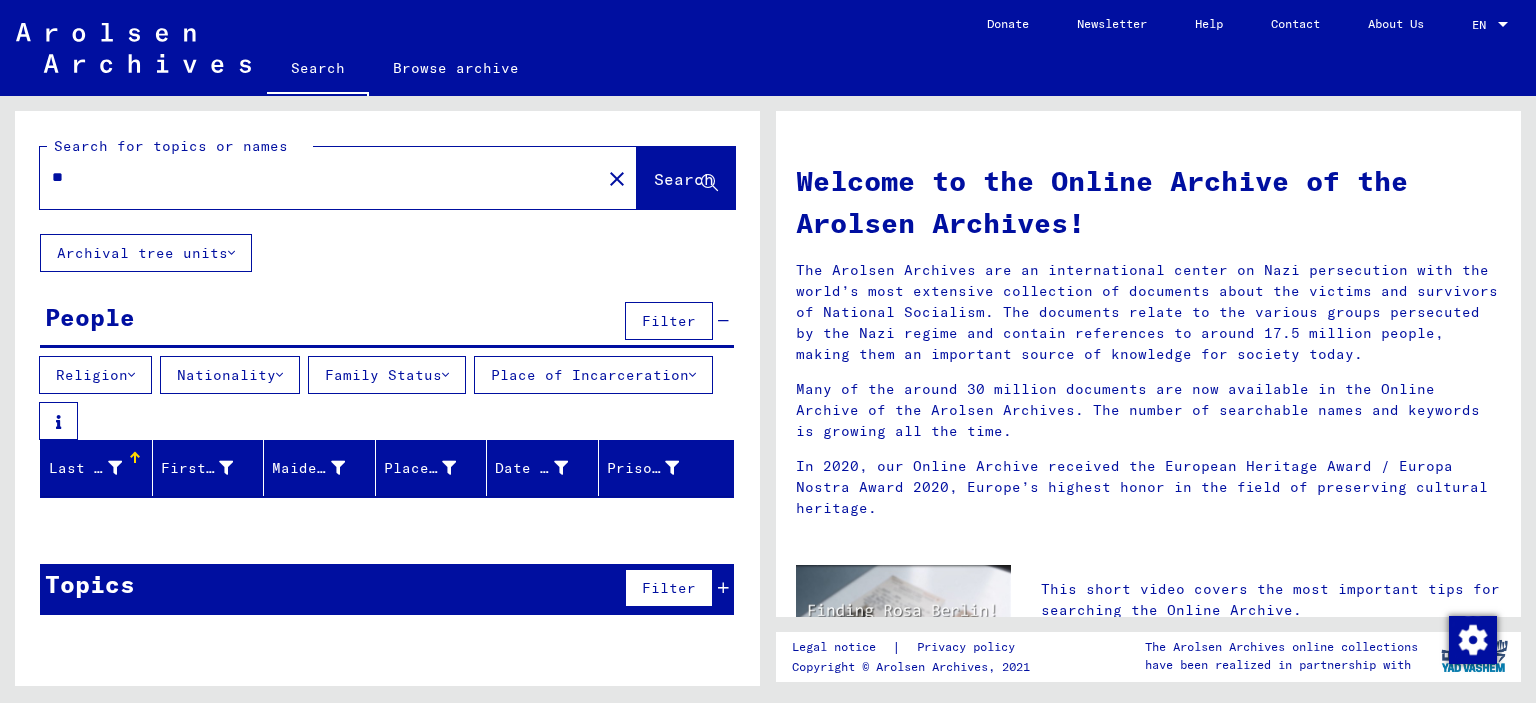 type on "*" 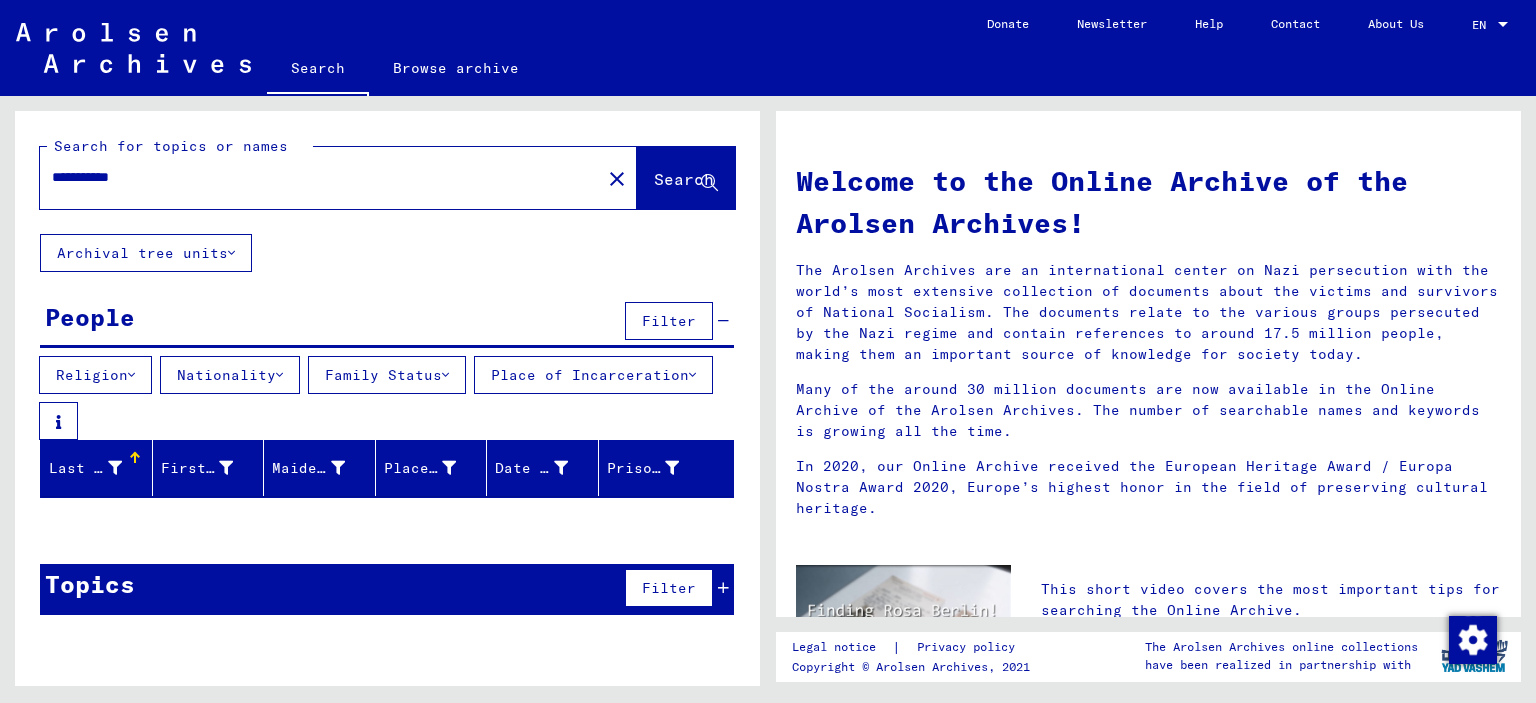type on "**********" 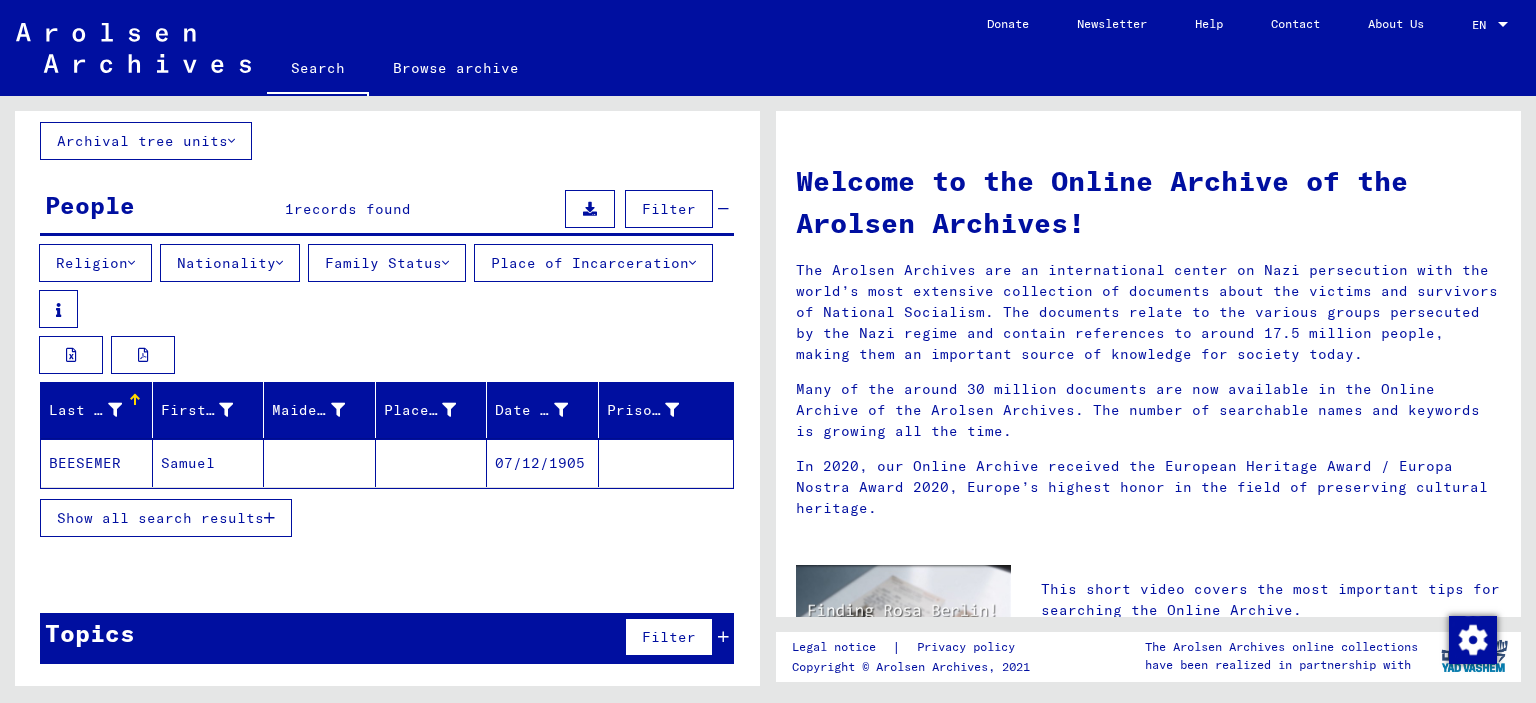 scroll, scrollTop: 0, scrollLeft: 0, axis: both 